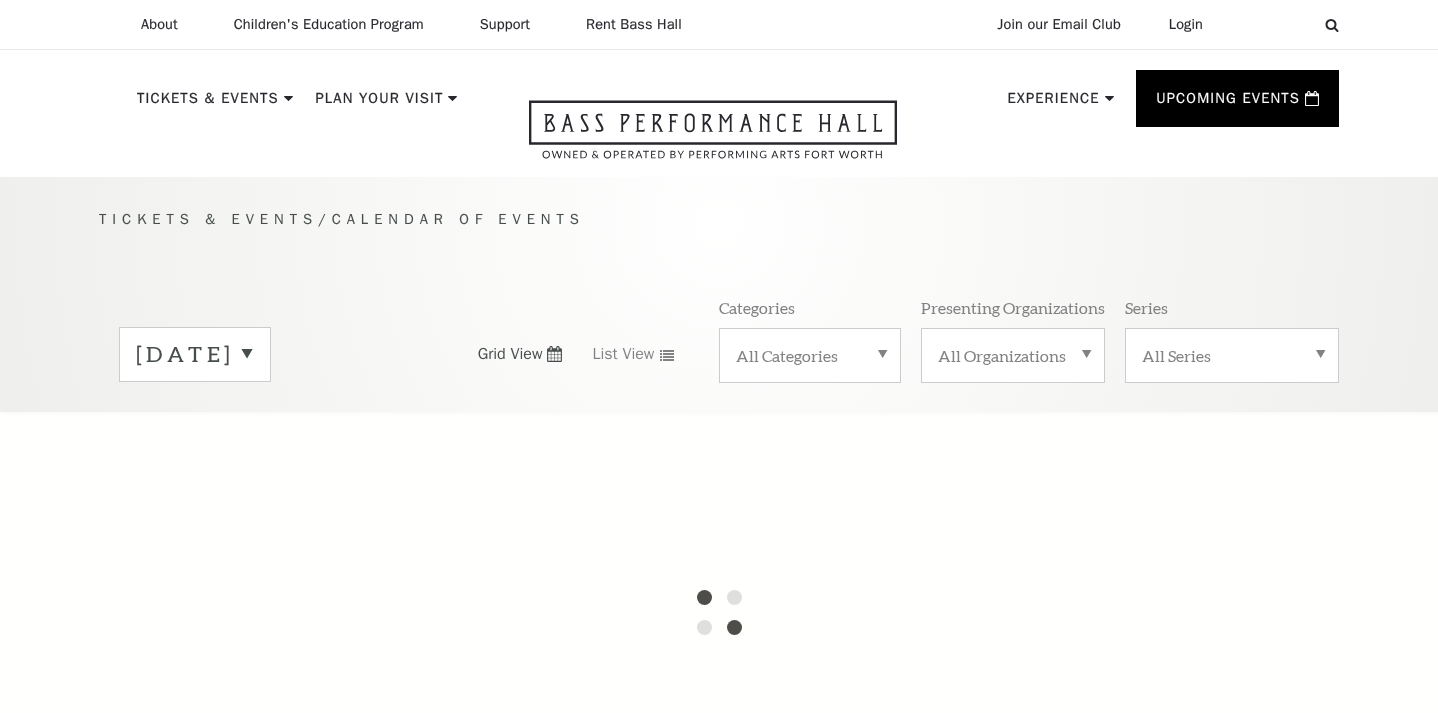 scroll, scrollTop: 0, scrollLeft: 0, axis: both 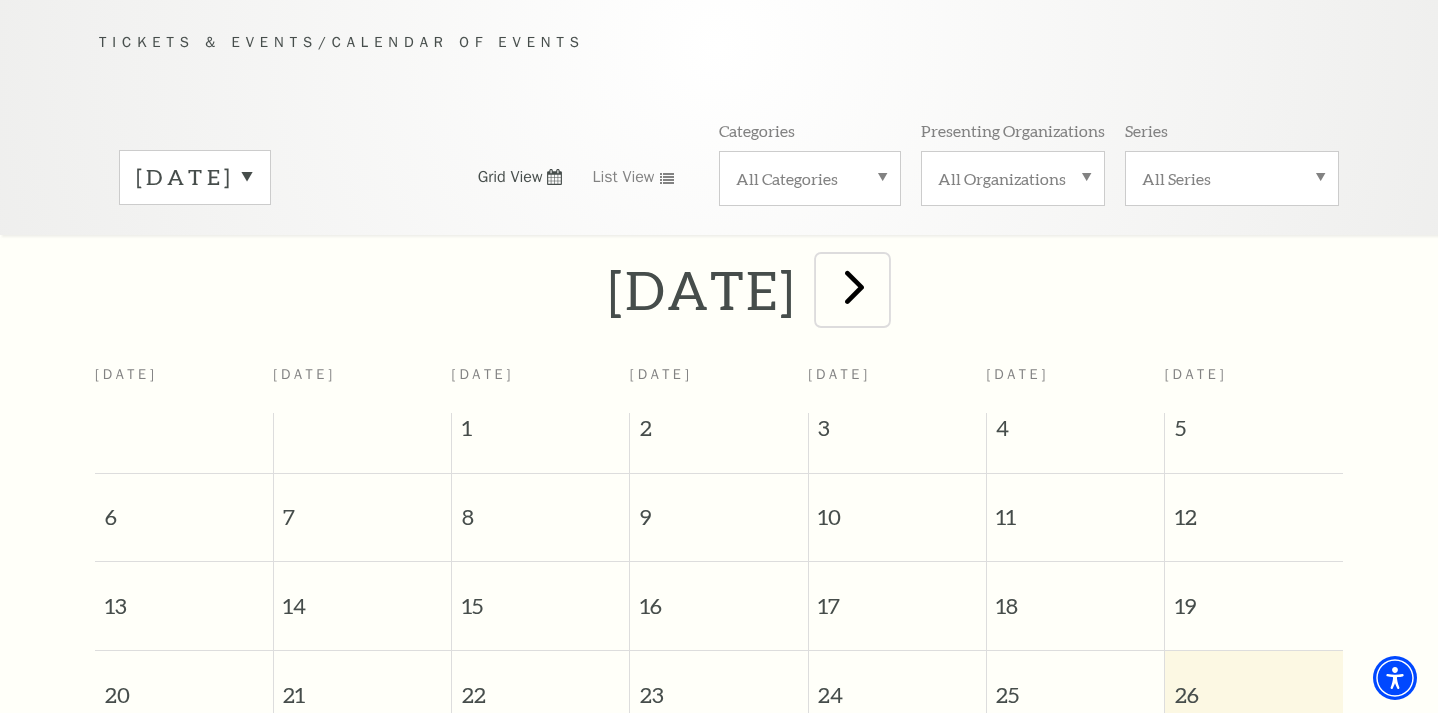 click at bounding box center [854, 286] 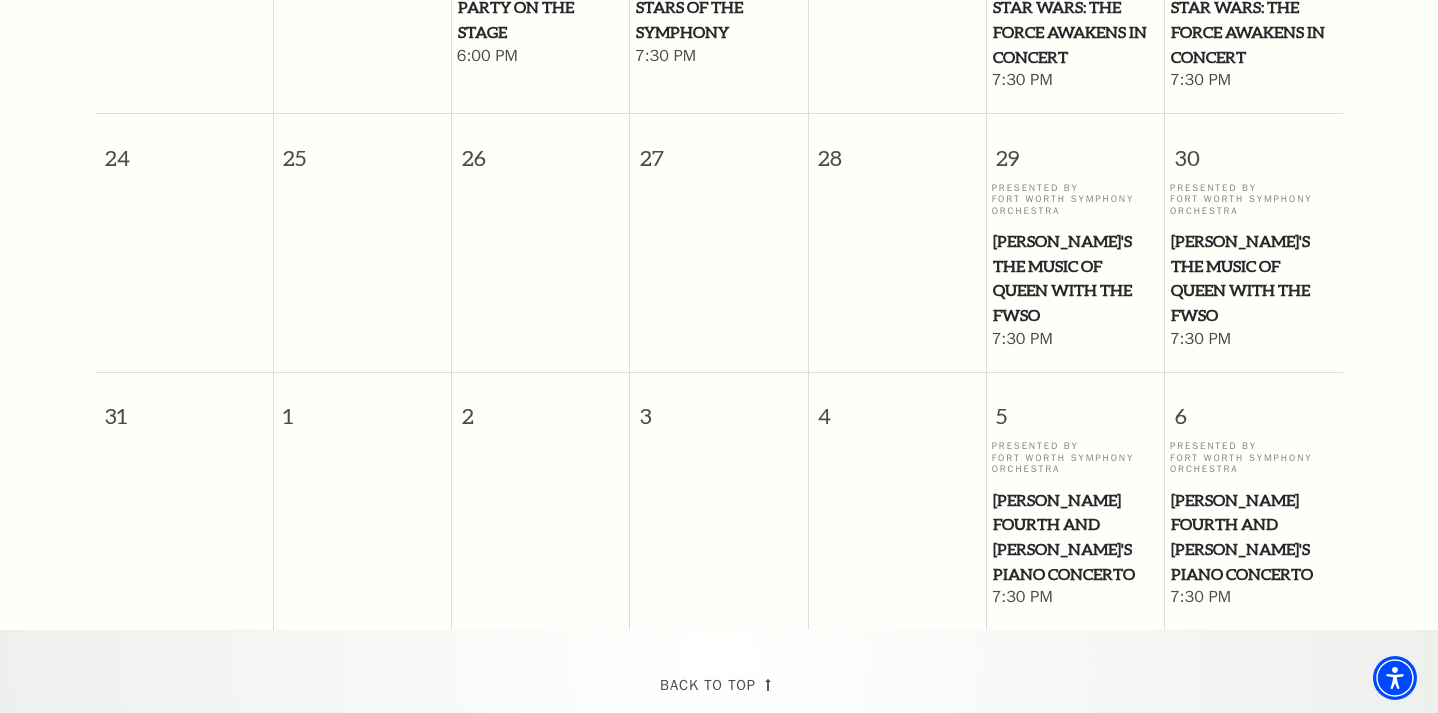 scroll, scrollTop: 1777, scrollLeft: 0, axis: vertical 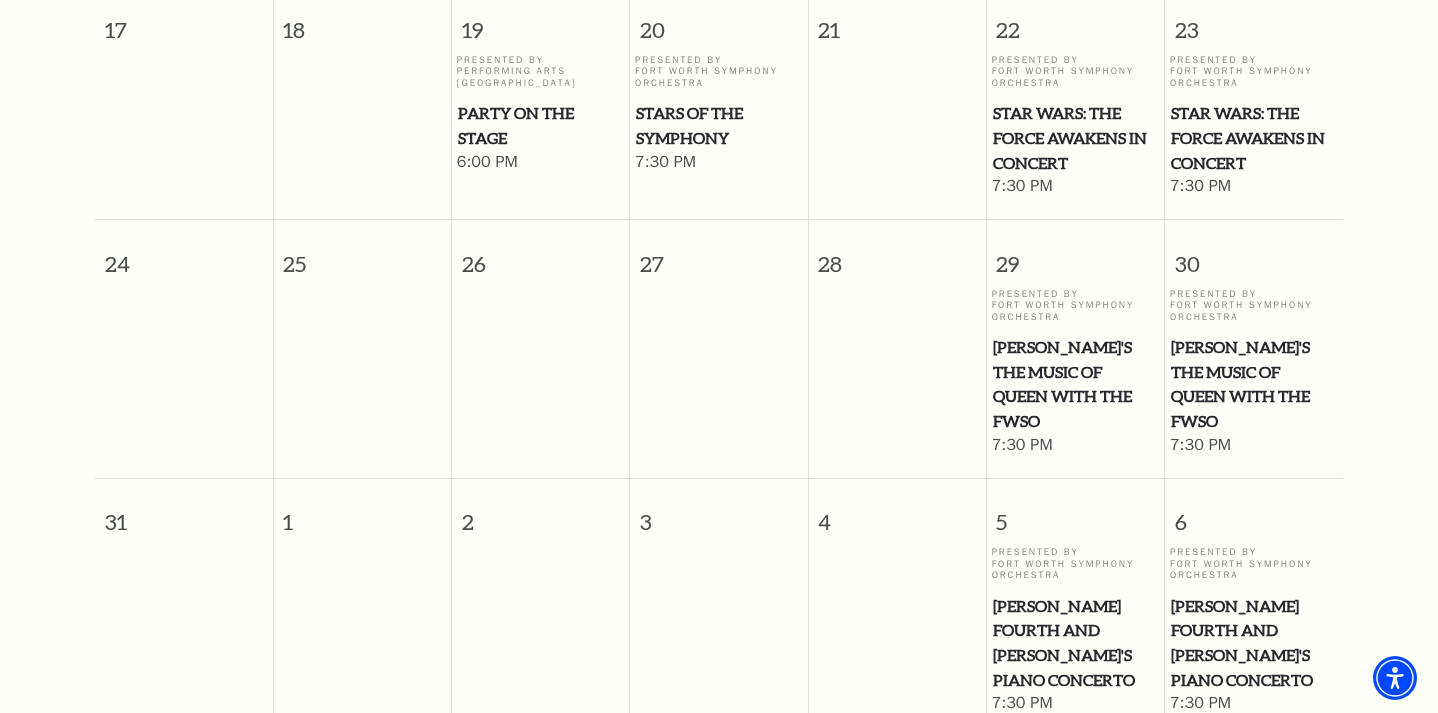 click on "[PERSON_NAME]'s The Music of Queen with the FWSO" at bounding box center [1076, 384] 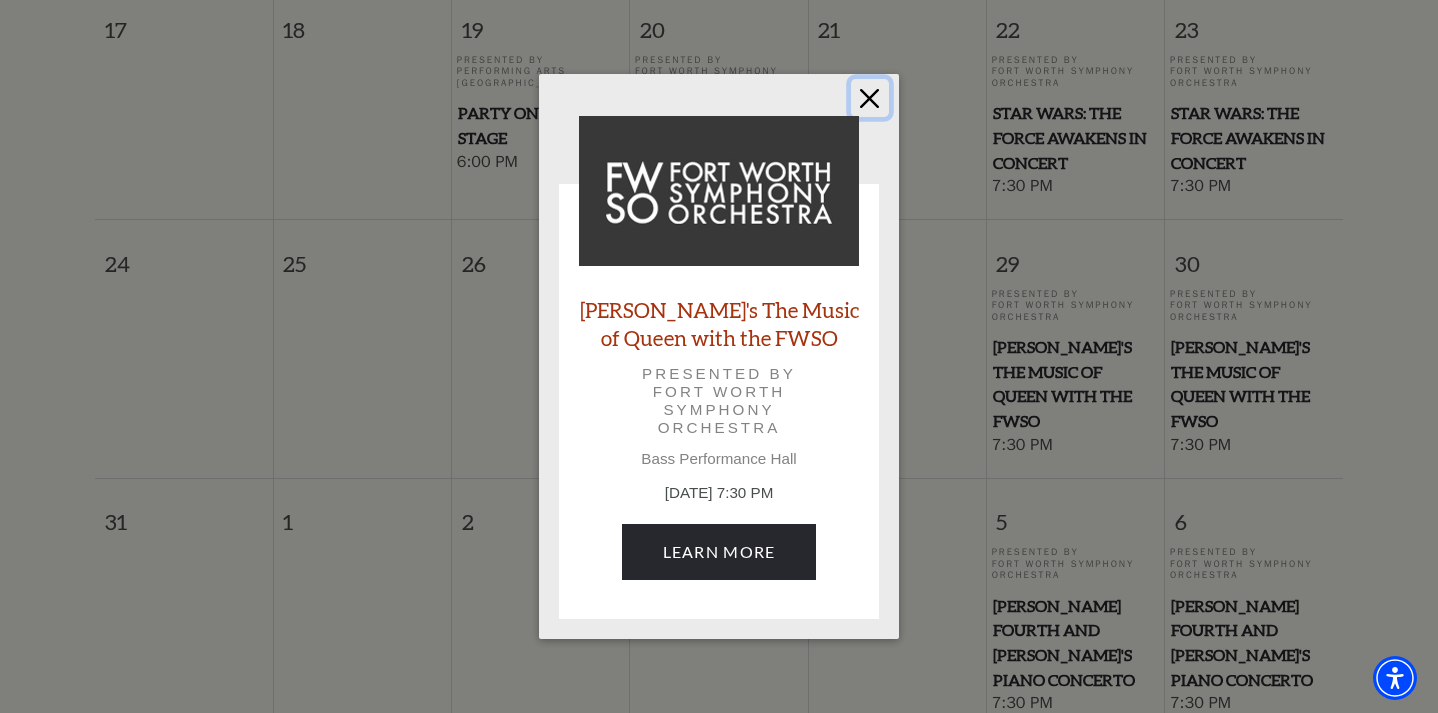 click at bounding box center (870, 98) 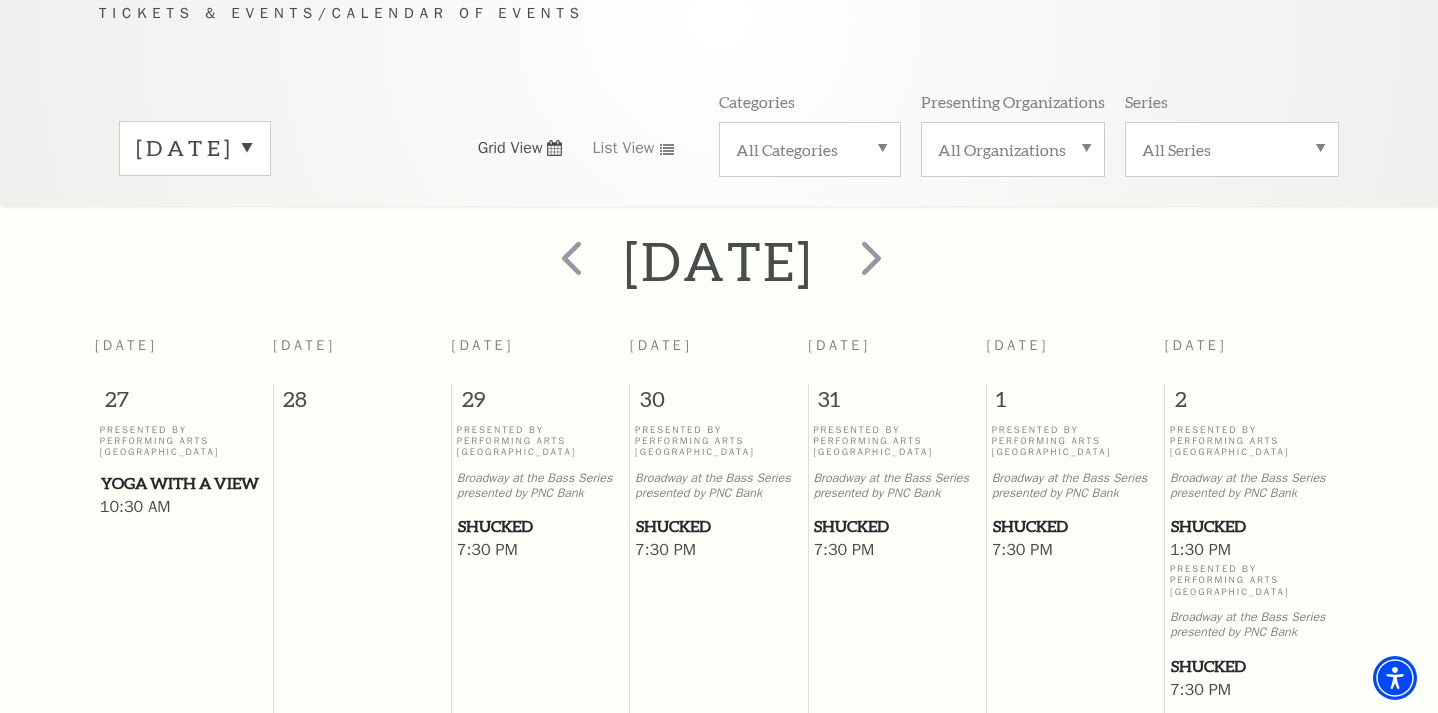 scroll, scrollTop: 177, scrollLeft: 0, axis: vertical 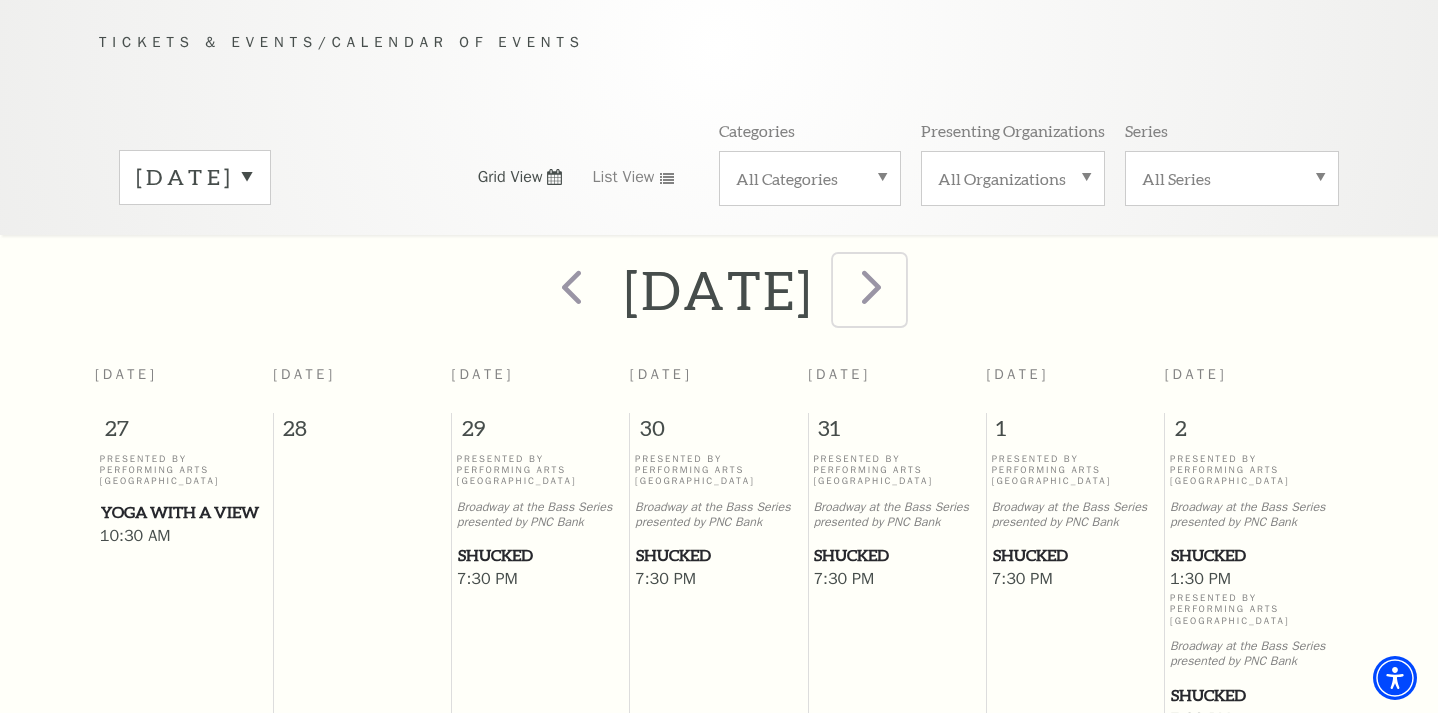 click at bounding box center [871, 286] 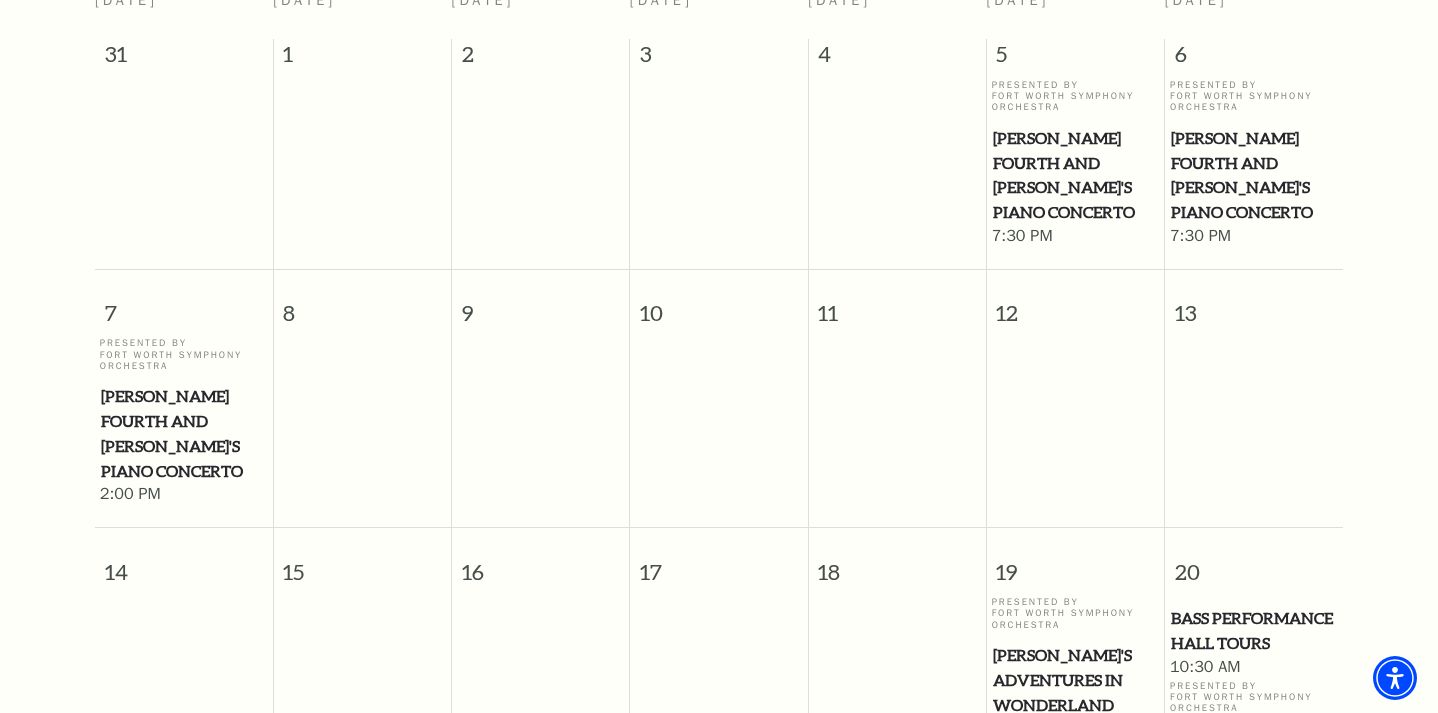 scroll, scrollTop: 377, scrollLeft: 0, axis: vertical 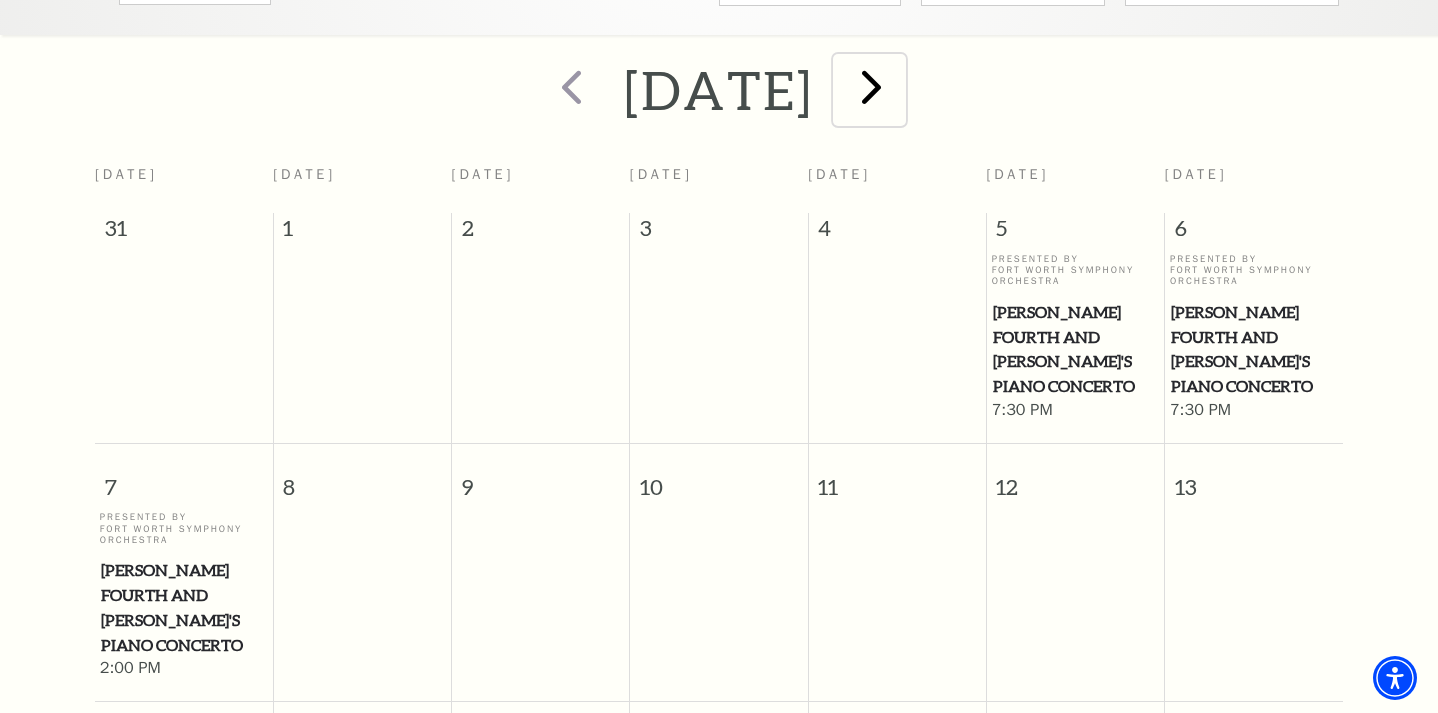 click at bounding box center (871, 86) 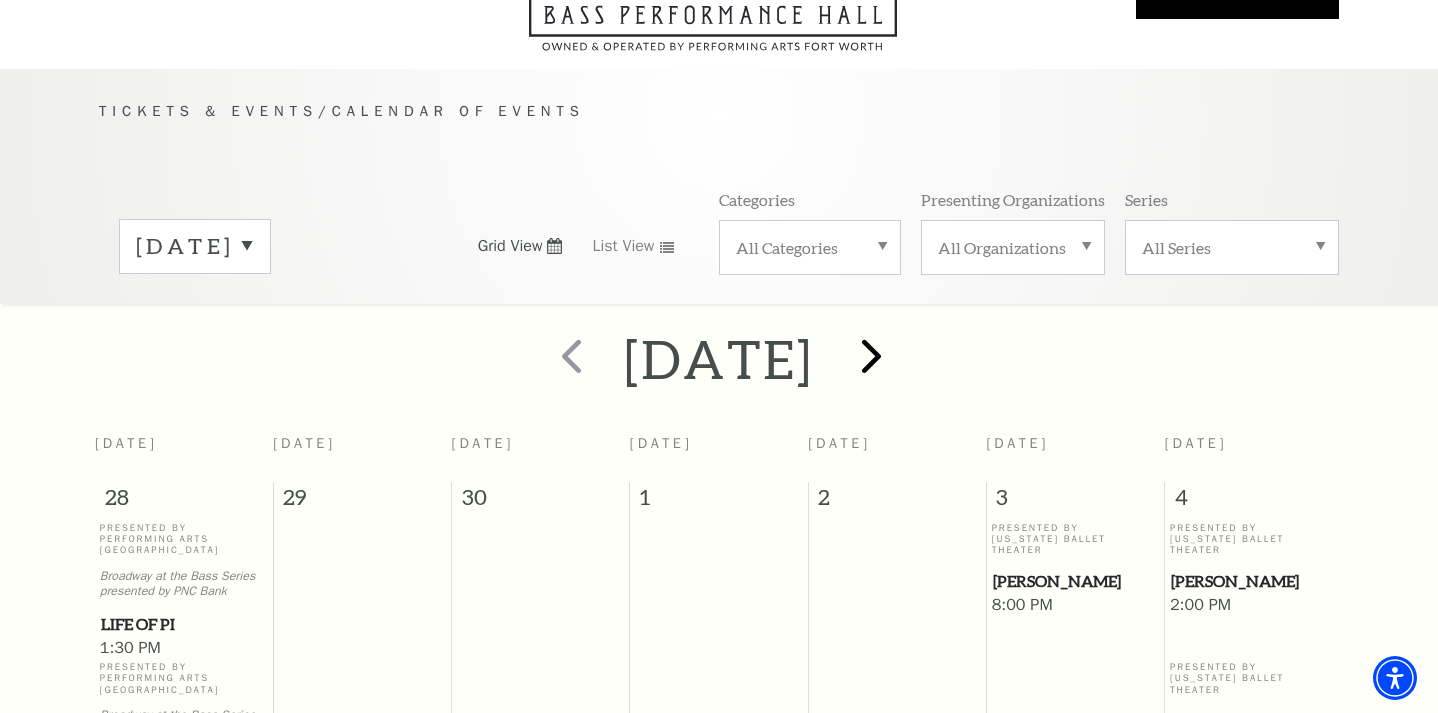 scroll, scrollTop: 77, scrollLeft: 0, axis: vertical 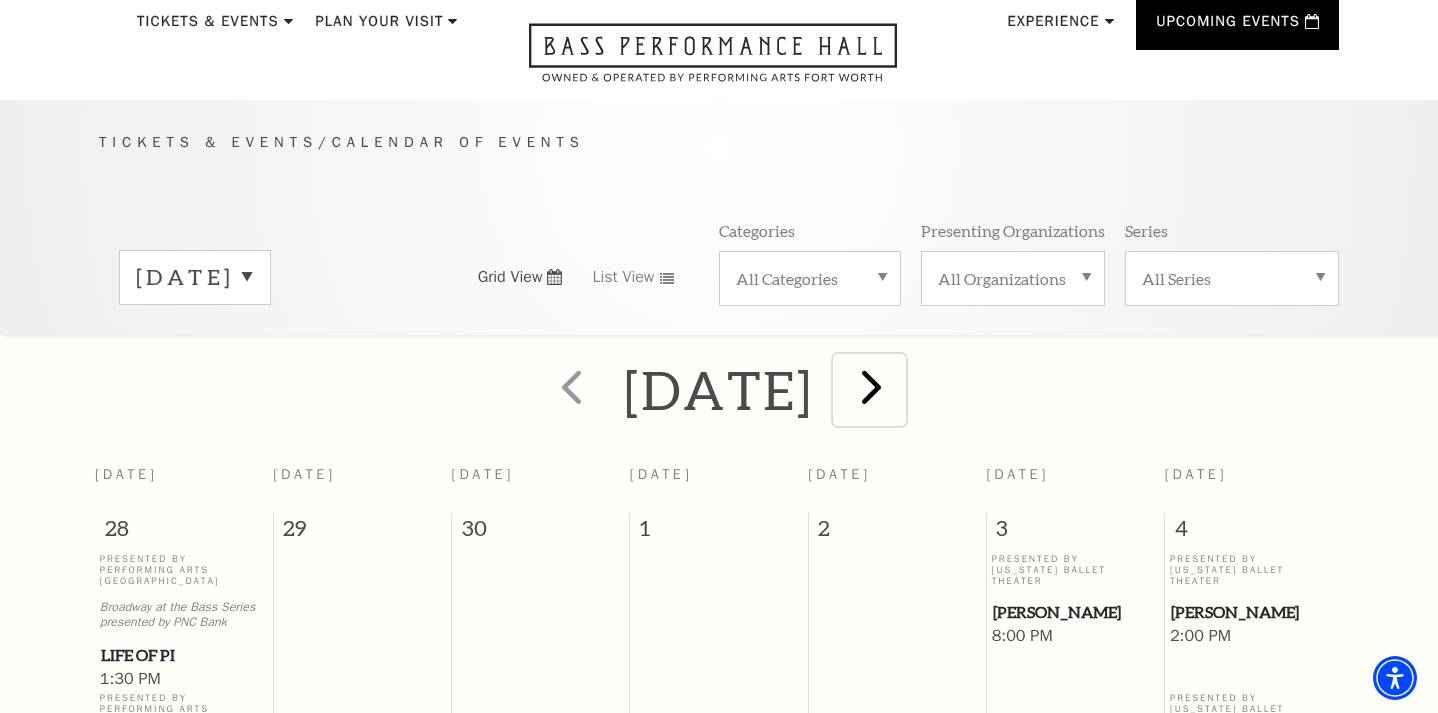 click at bounding box center (871, 386) 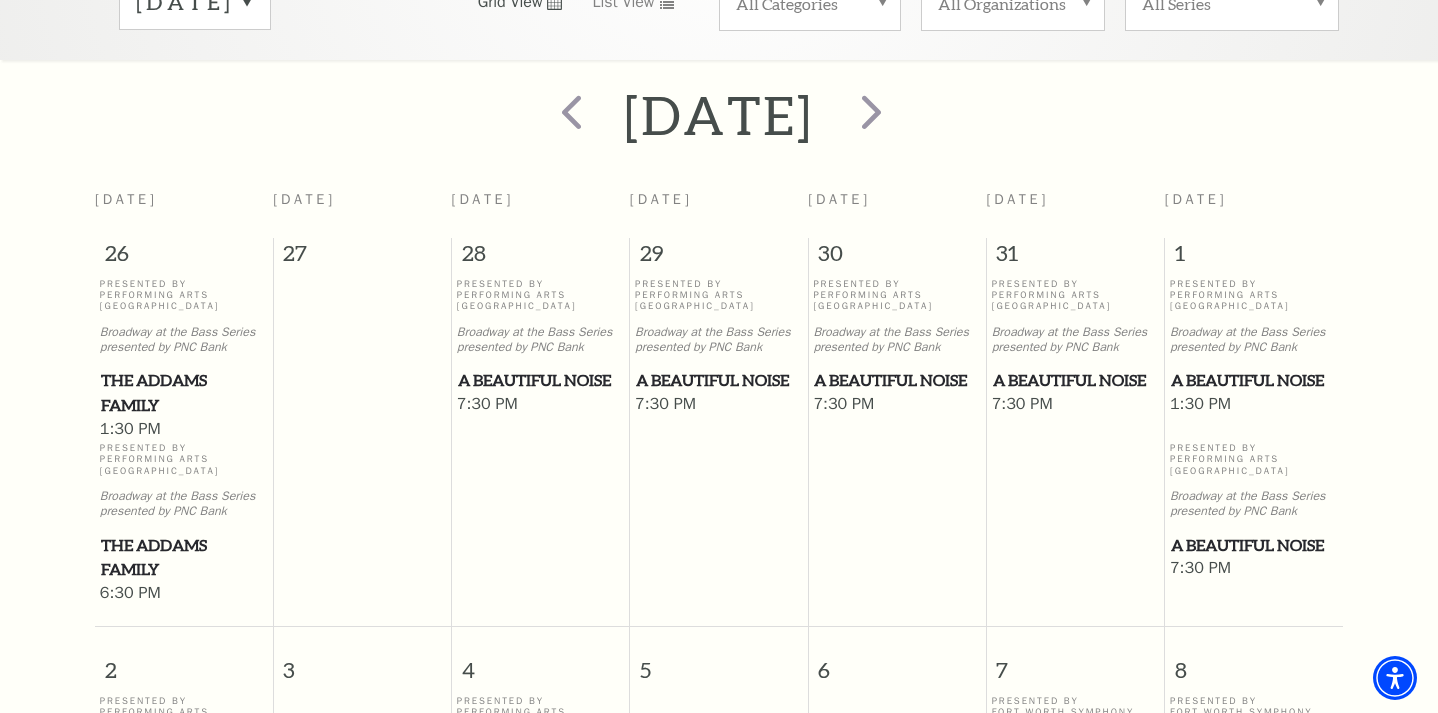 scroll, scrollTop: 177, scrollLeft: 0, axis: vertical 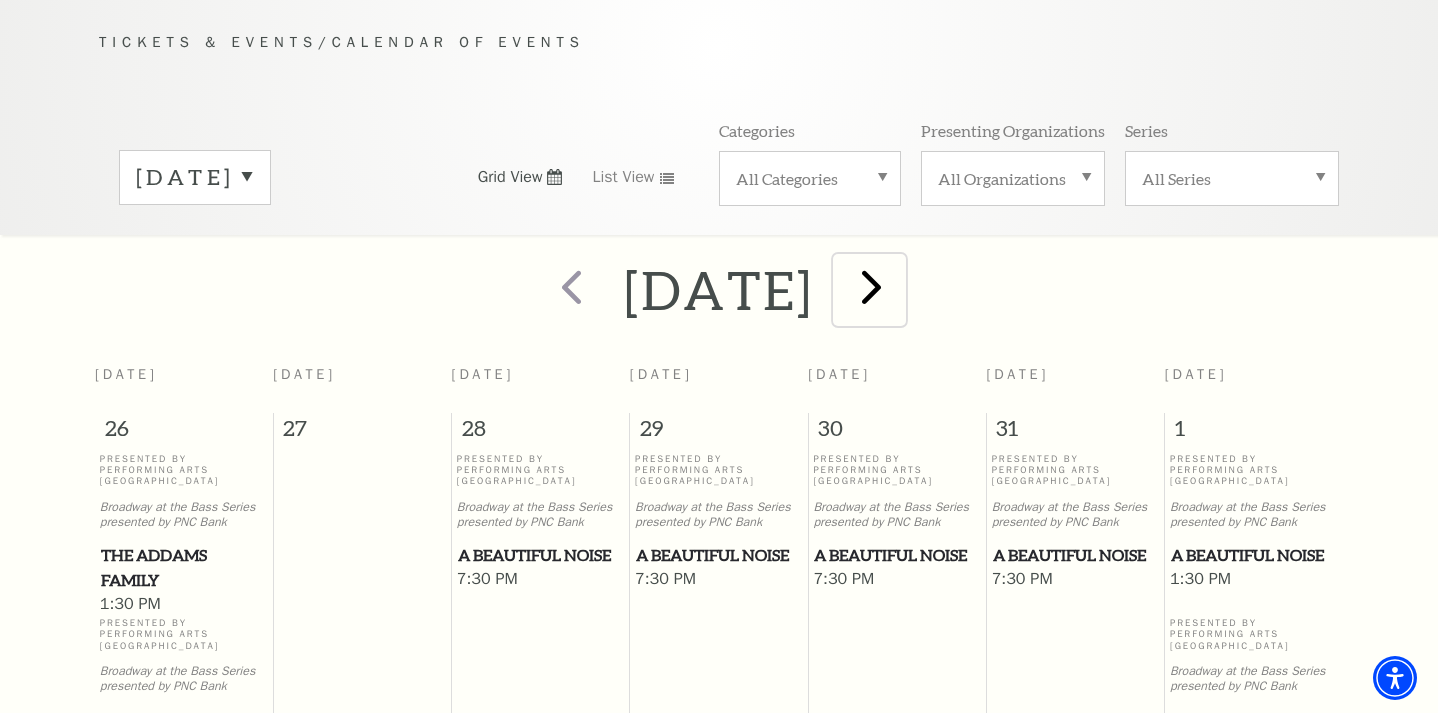 click at bounding box center (871, 286) 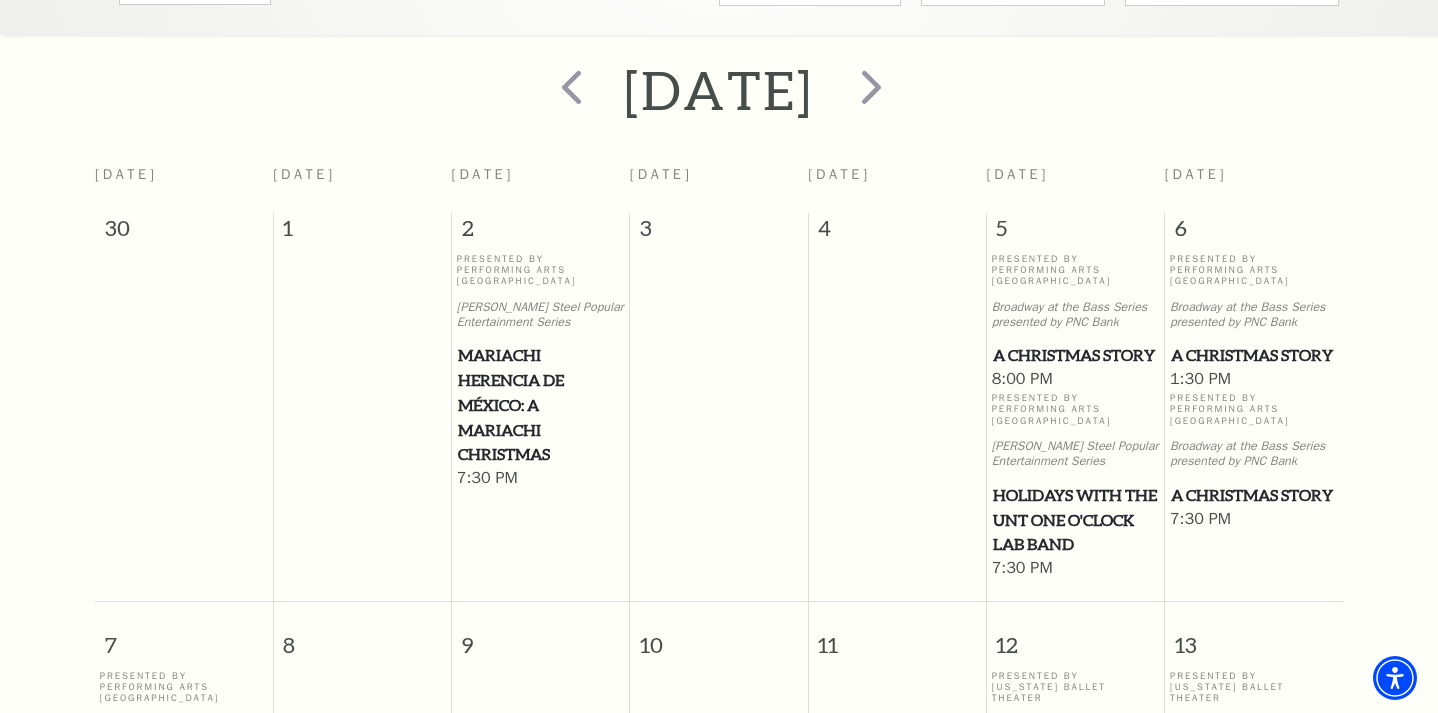 scroll, scrollTop: 0, scrollLeft: 0, axis: both 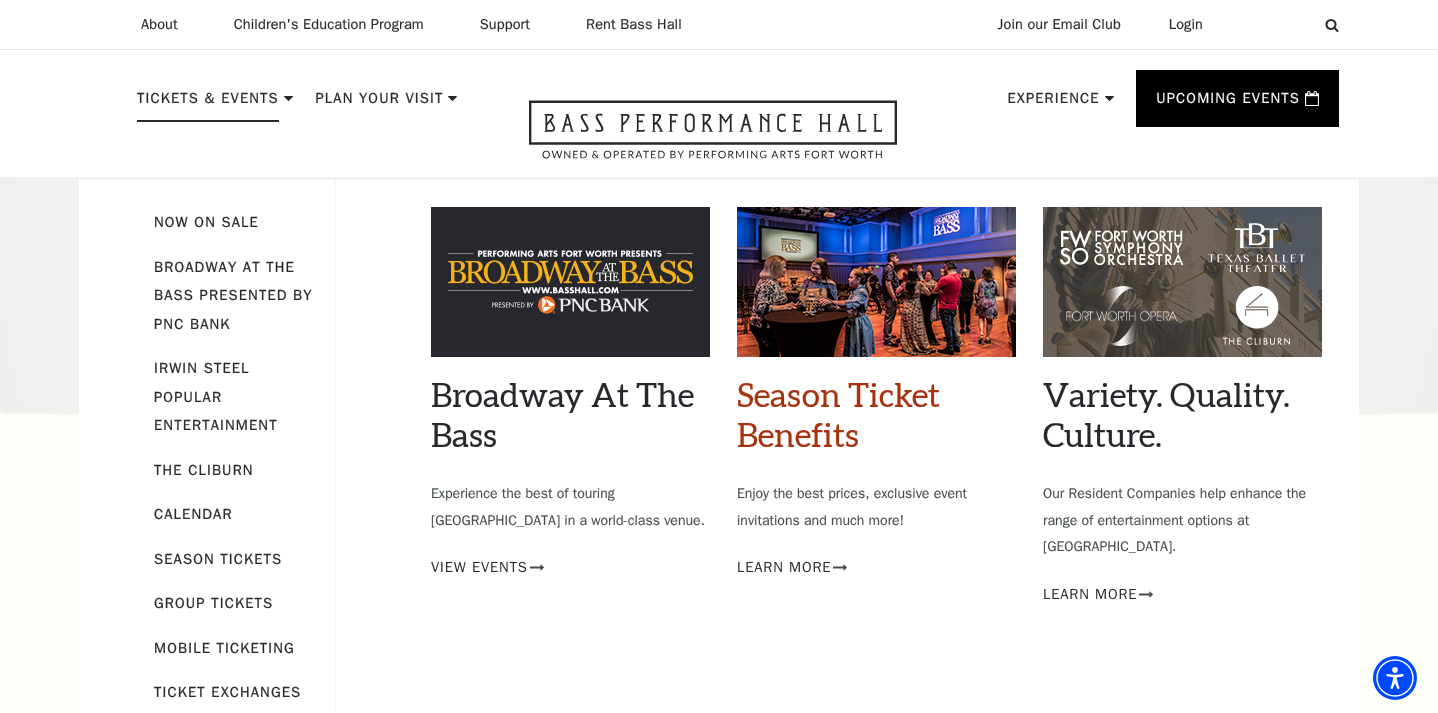 click on "Season Ticket Benefits" at bounding box center (838, 414) 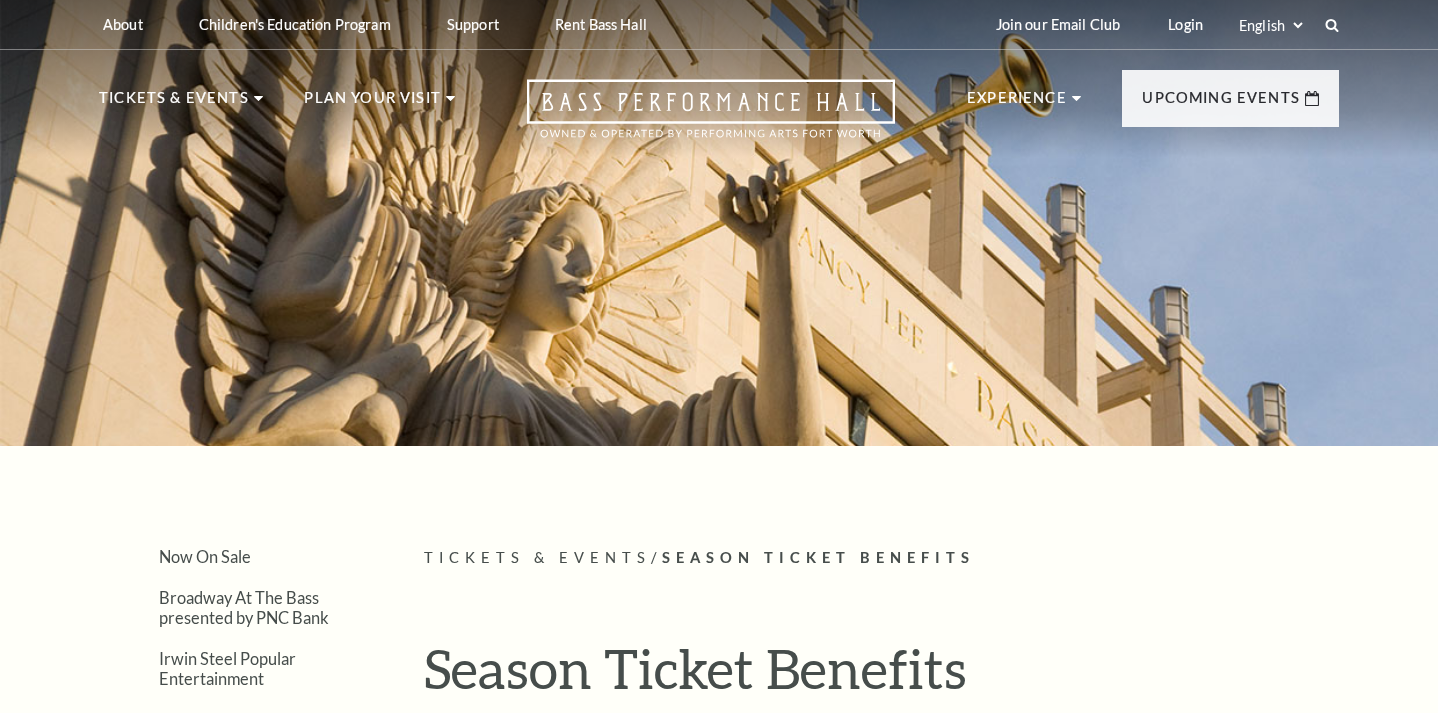 scroll, scrollTop: 0, scrollLeft: 0, axis: both 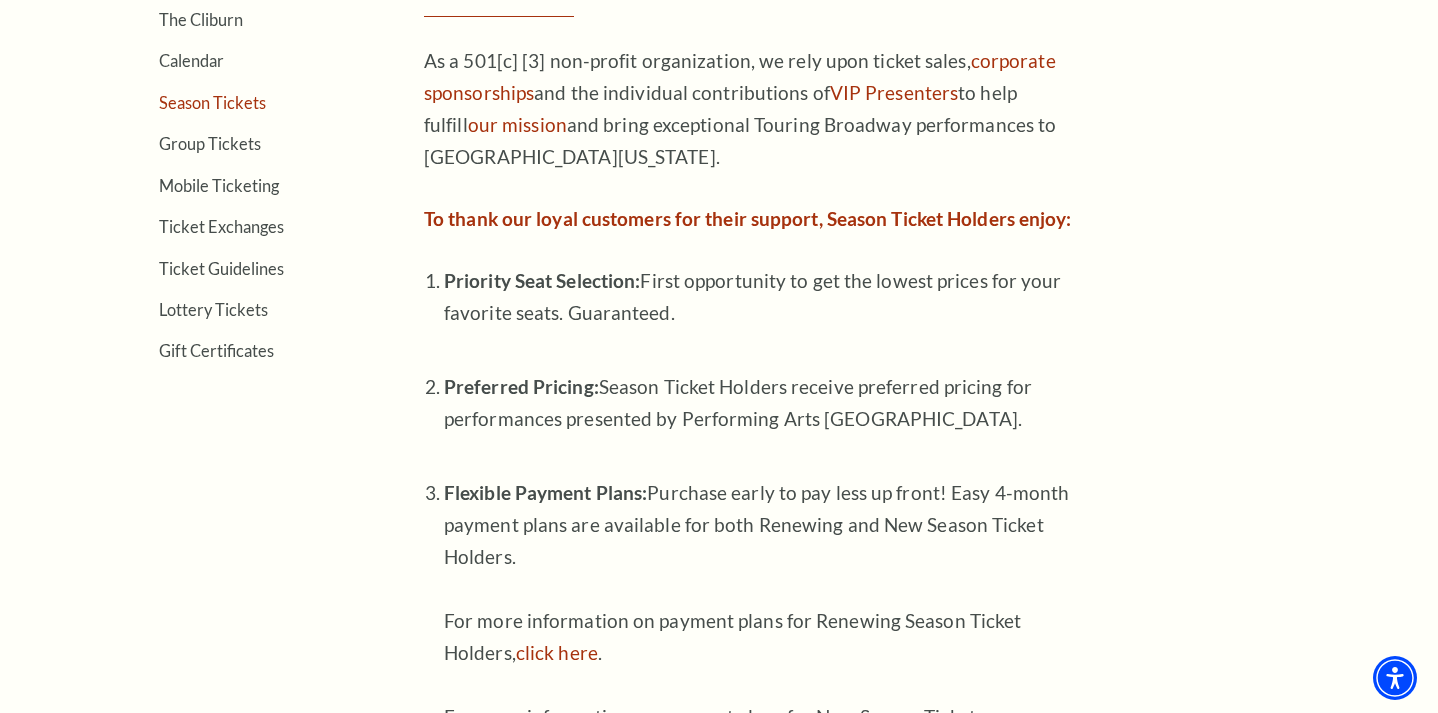 click on "Season Tickets" at bounding box center (212, 102) 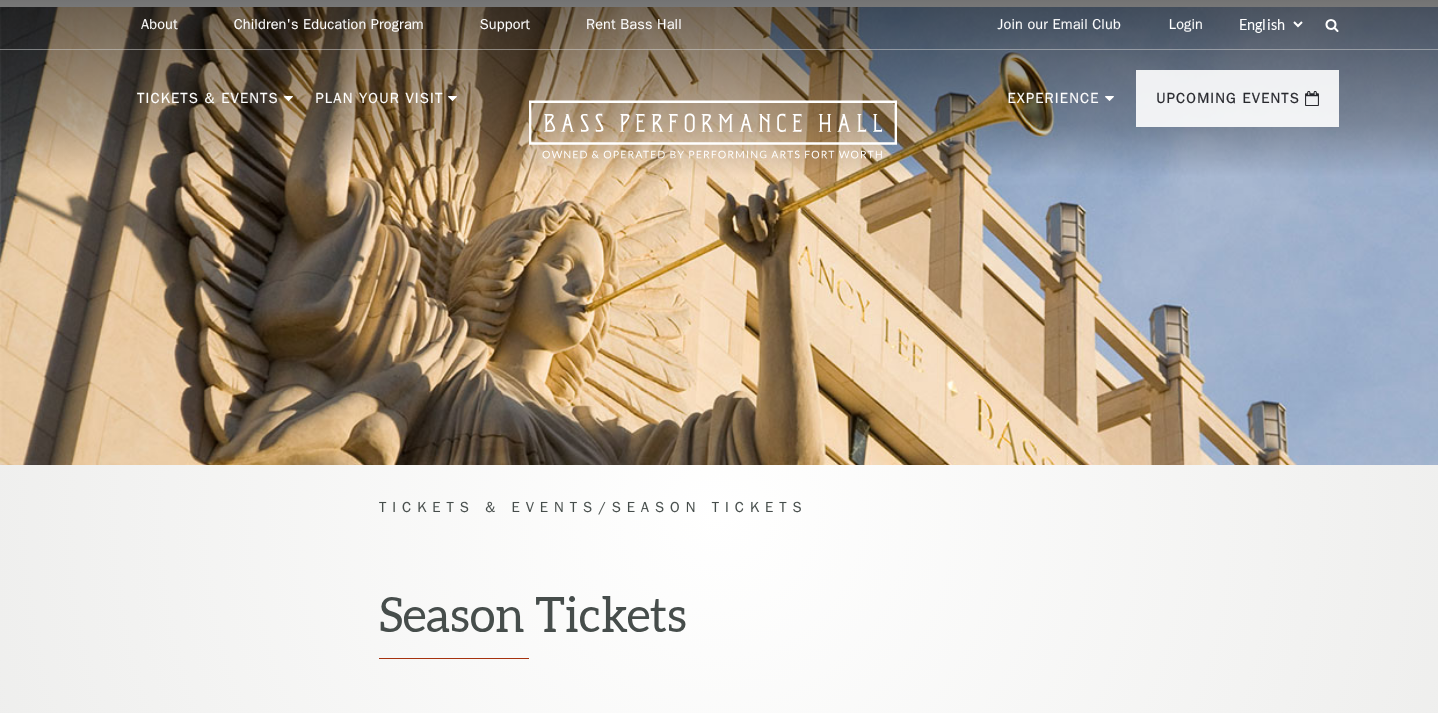 scroll, scrollTop: 0, scrollLeft: 0, axis: both 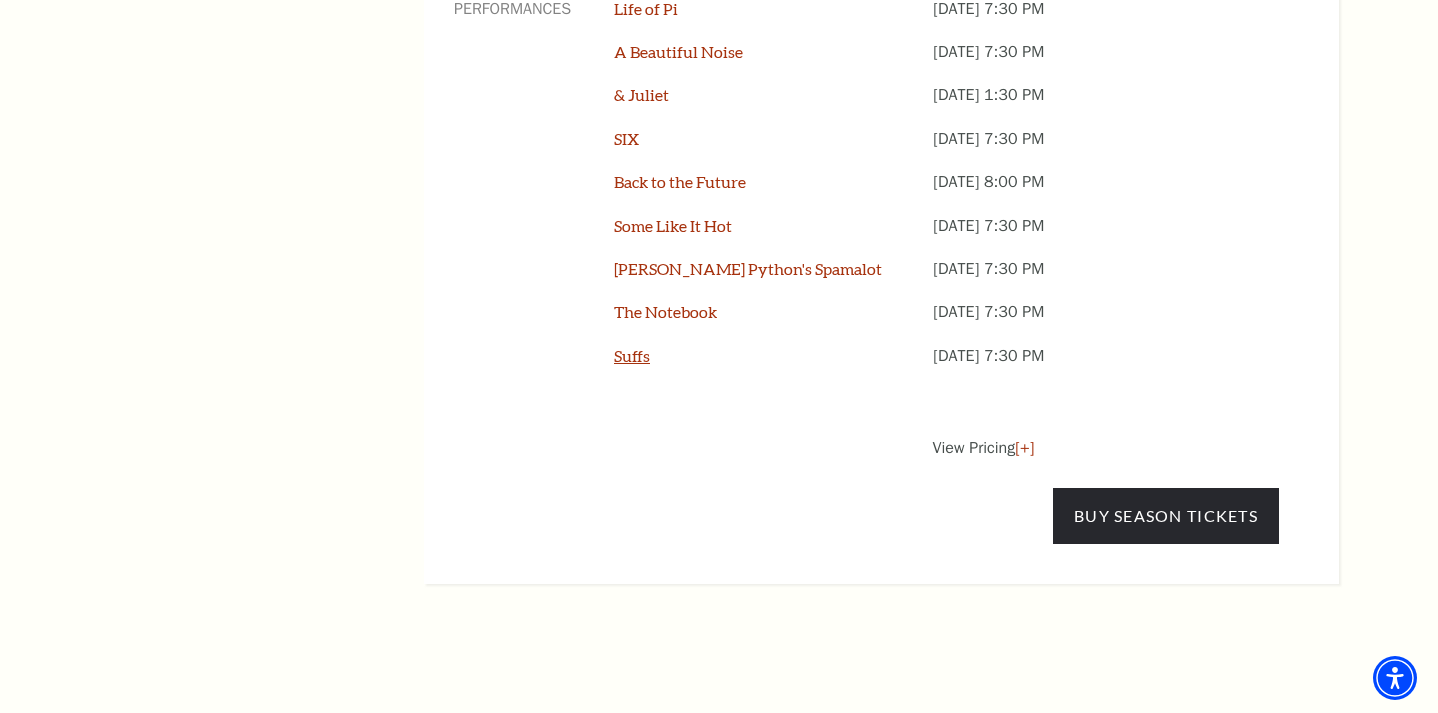 click on "Suffs" at bounding box center (632, 355) 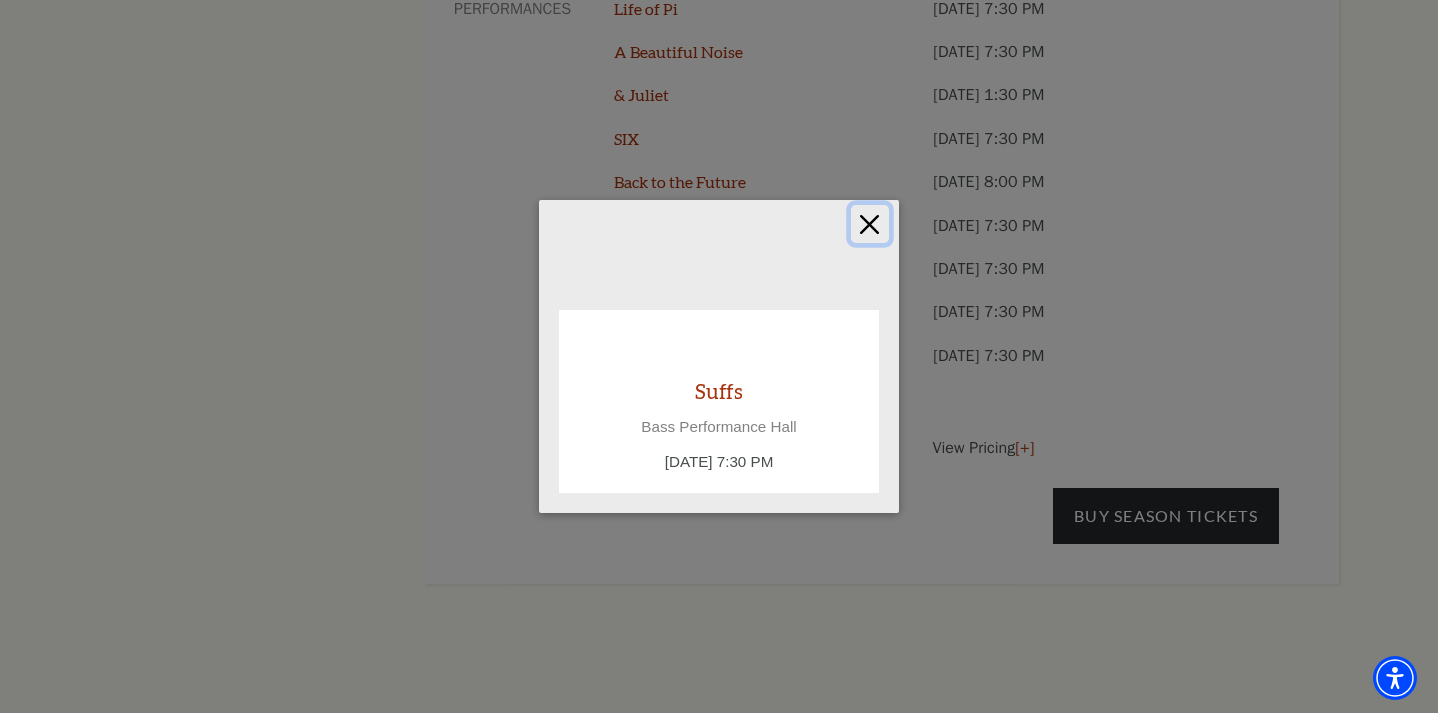 click at bounding box center [870, 224] 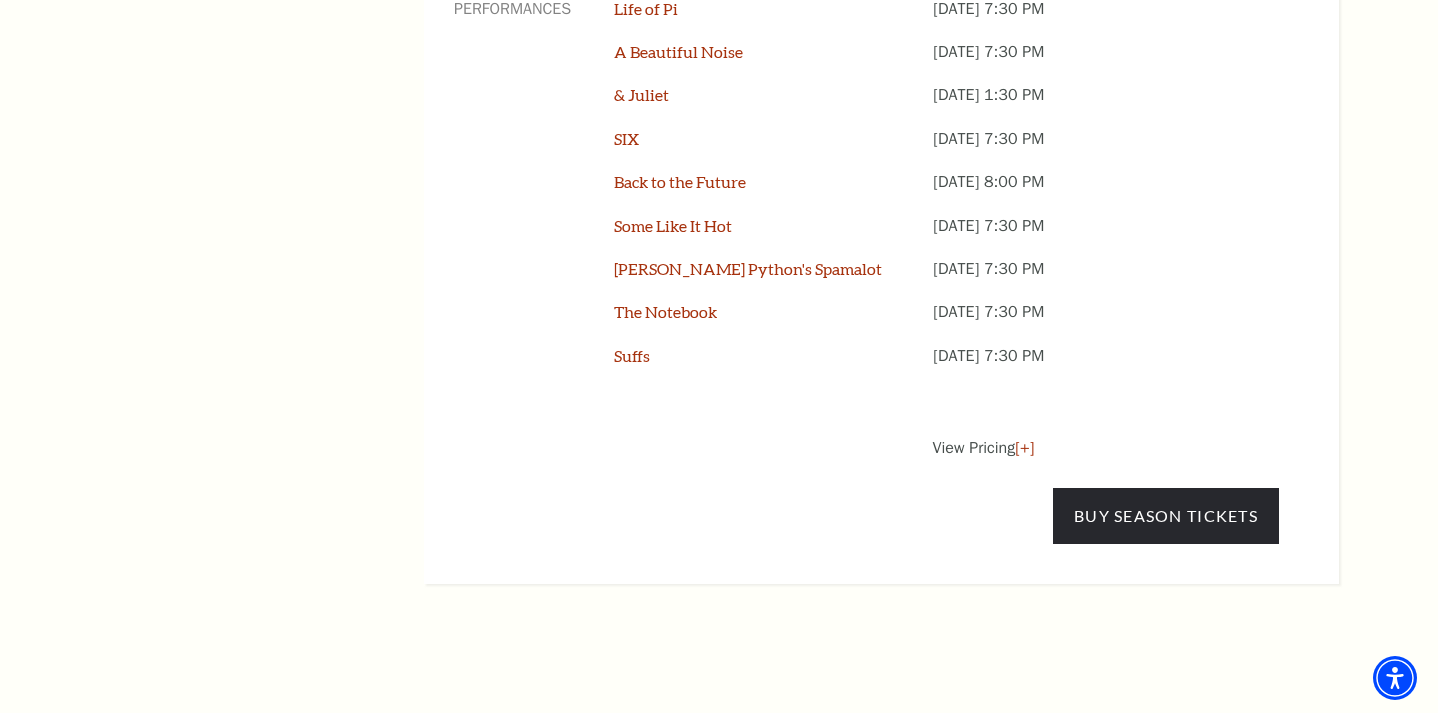 click on "Suffs" at bounding box center (773, 366) 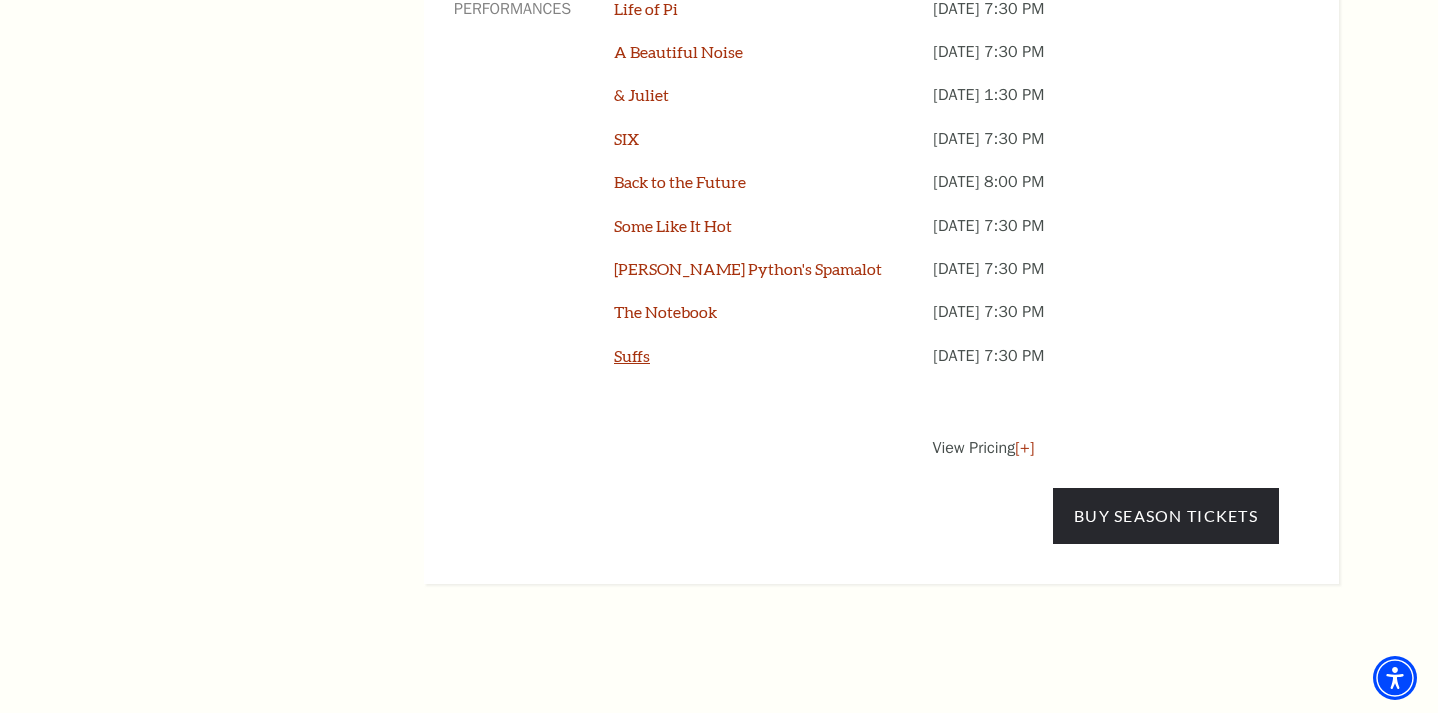 click on "Suffs" at bounding box center (632, 355) 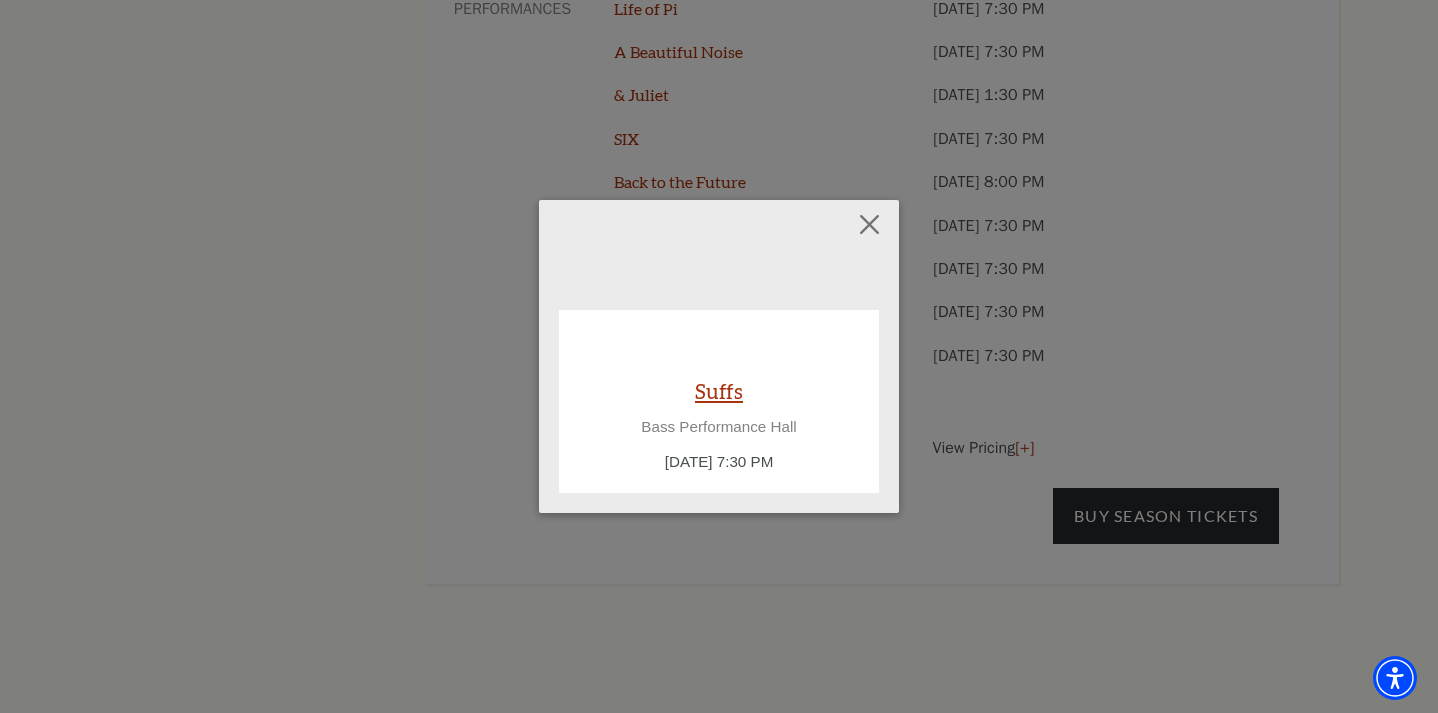 click on "Suffs" at bounding box center [719, 390] 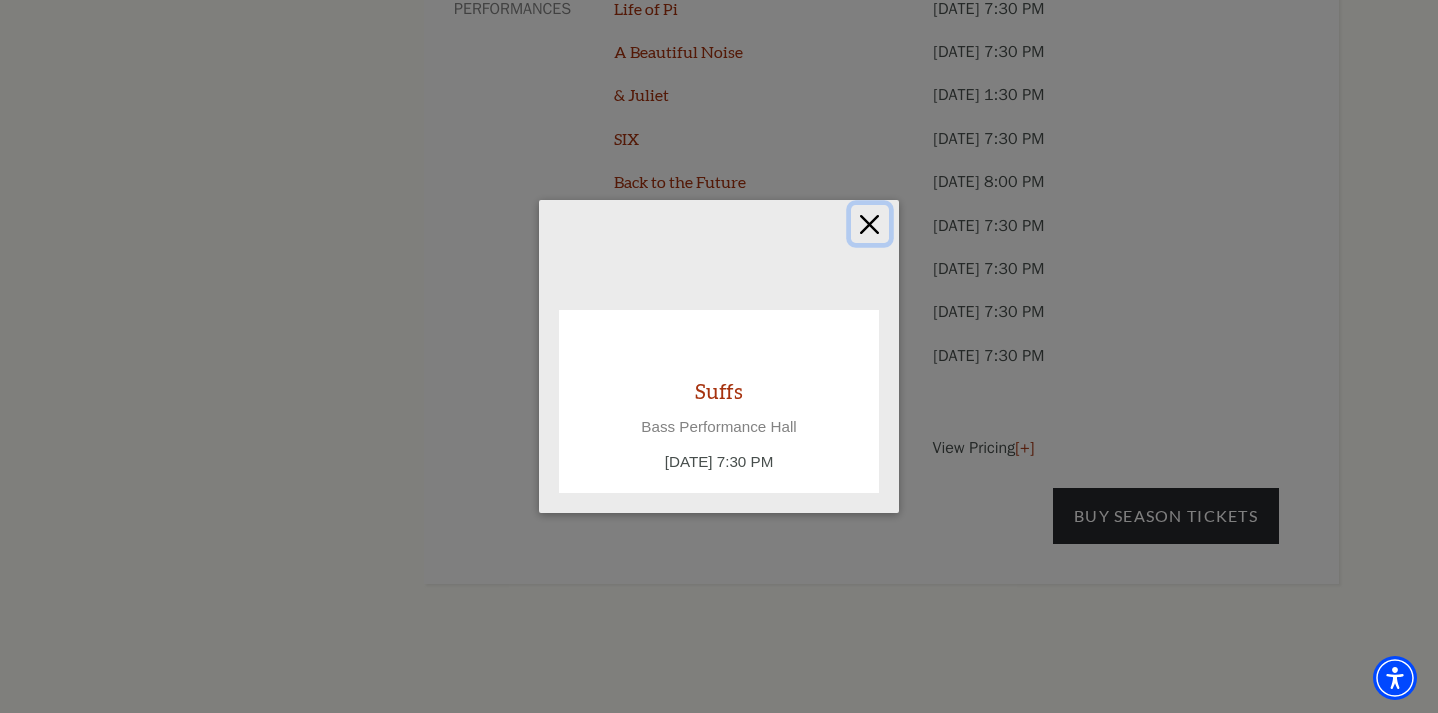 click at bounding box center (870, 224) 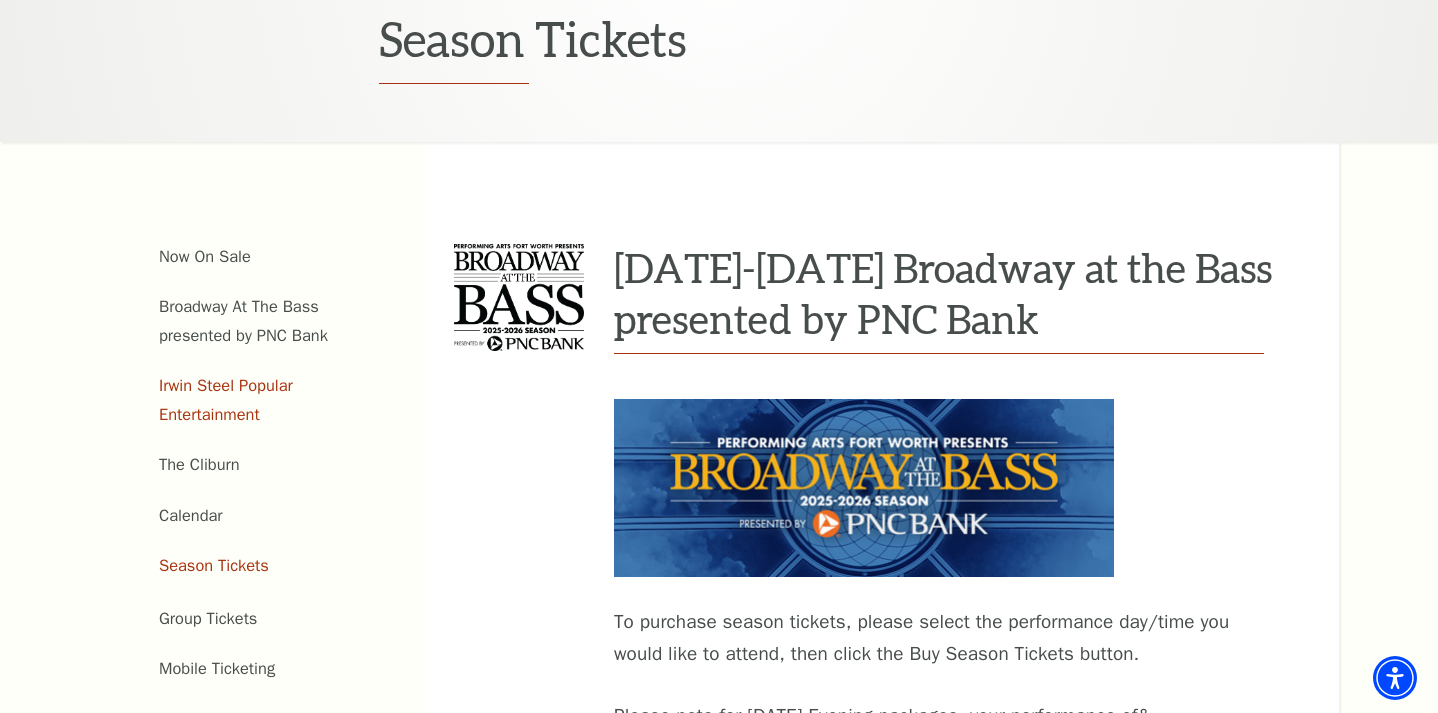 scroll, scrollTop: 500, scrollLeft: 0, axis: vertical 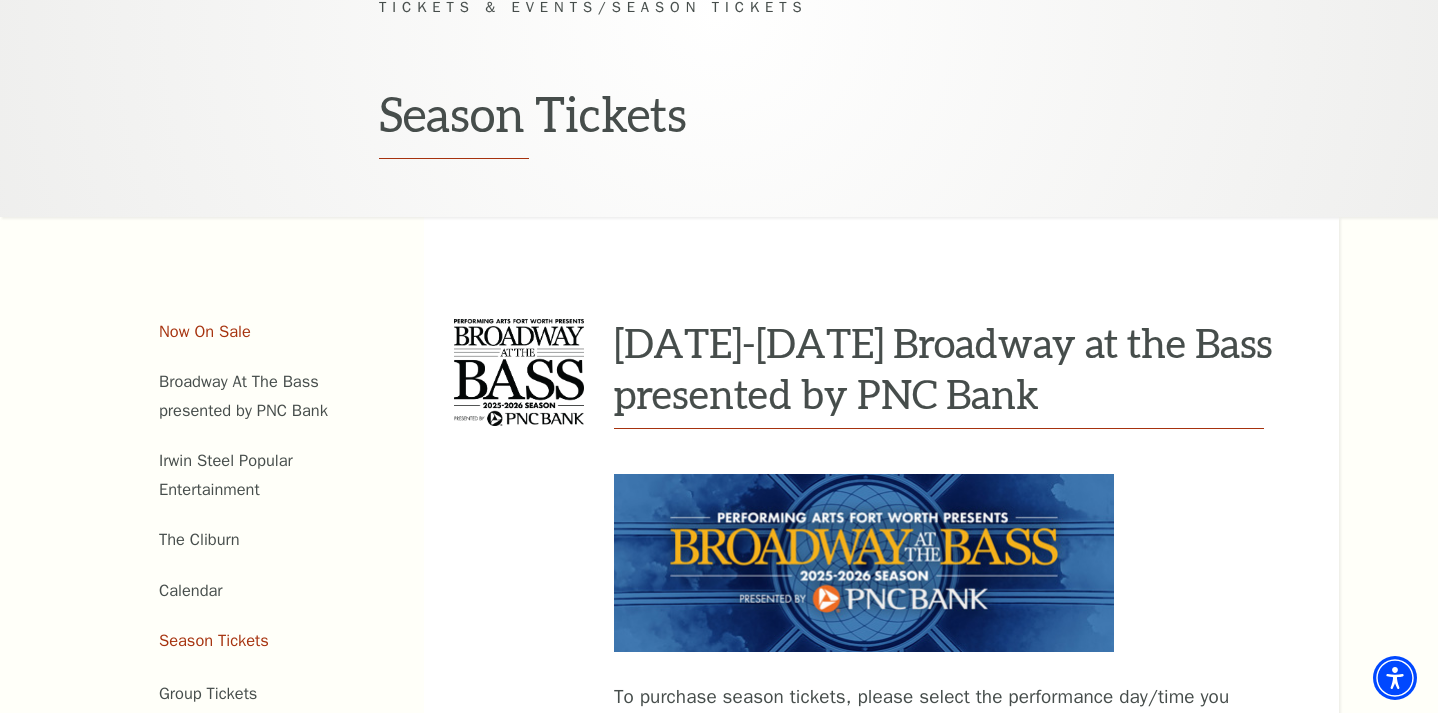 click on "Now On Sale" at bounding box center [205, 331] 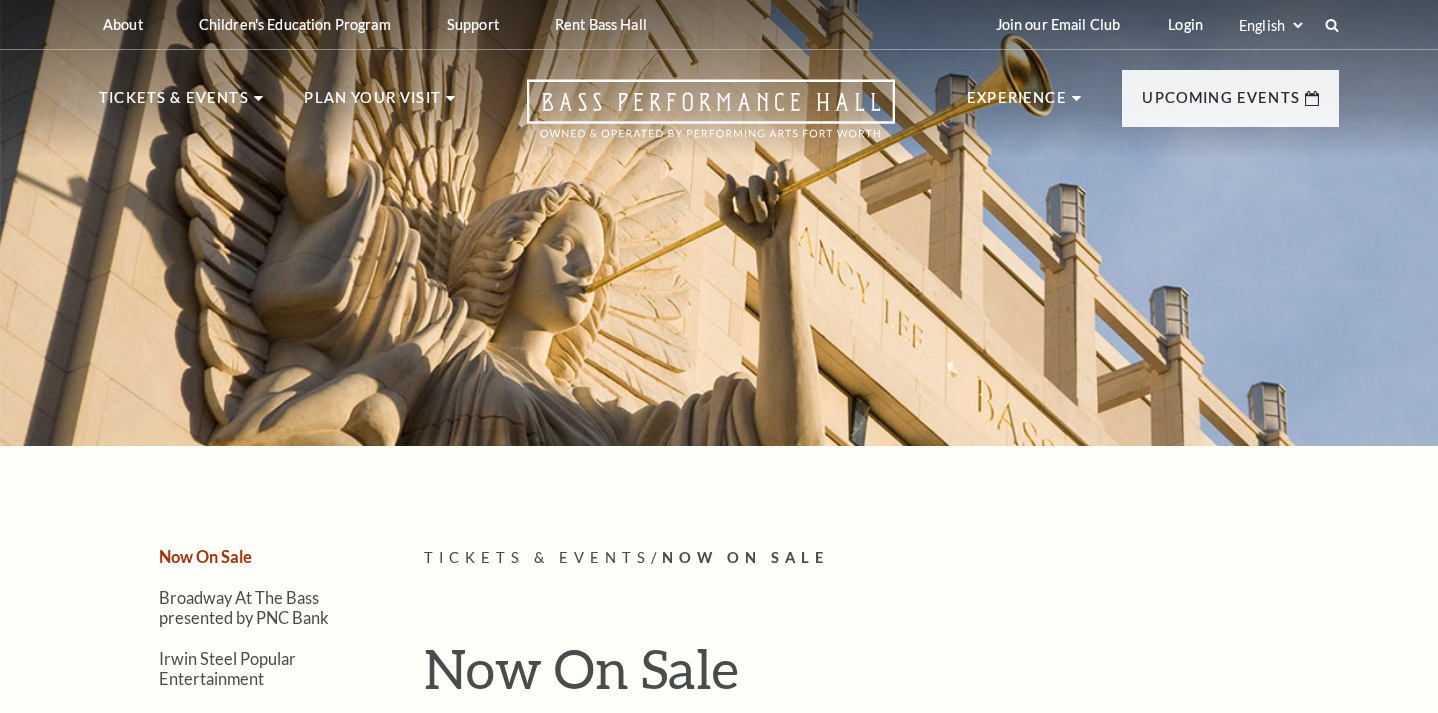 scroll, scrollTop: 0, scrollLeft: 0, axis: both 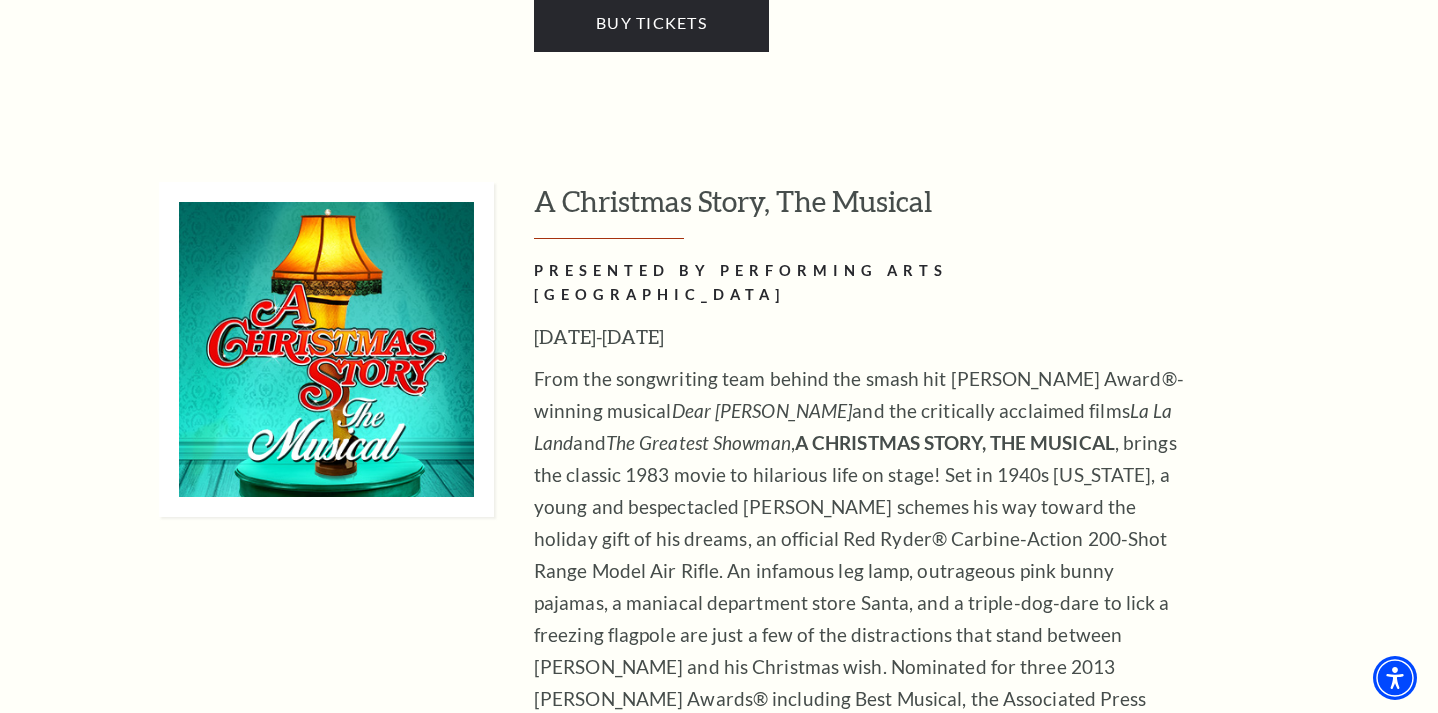 click on "Buy Tickets" at bounding box center [651, 973] 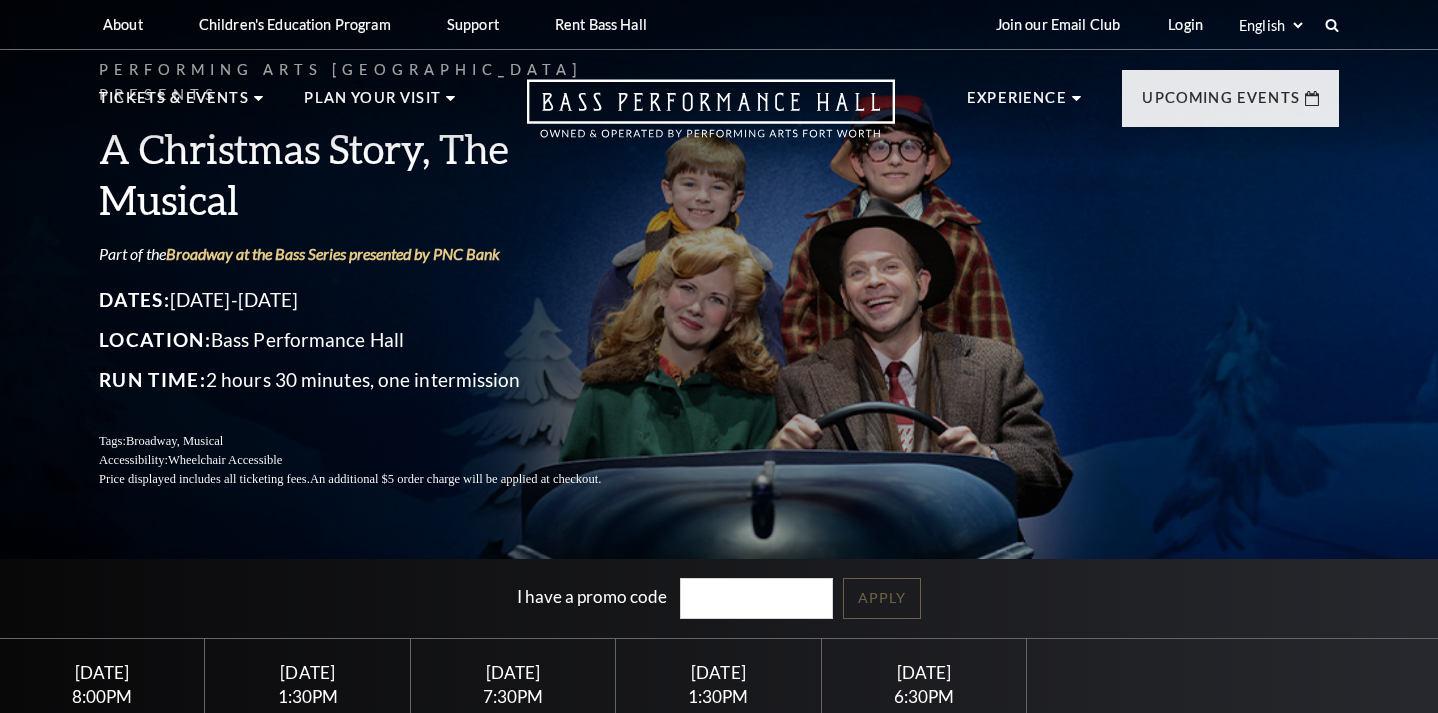 scroll, scrollTop: 0, scrollLeft: 0, axis: both 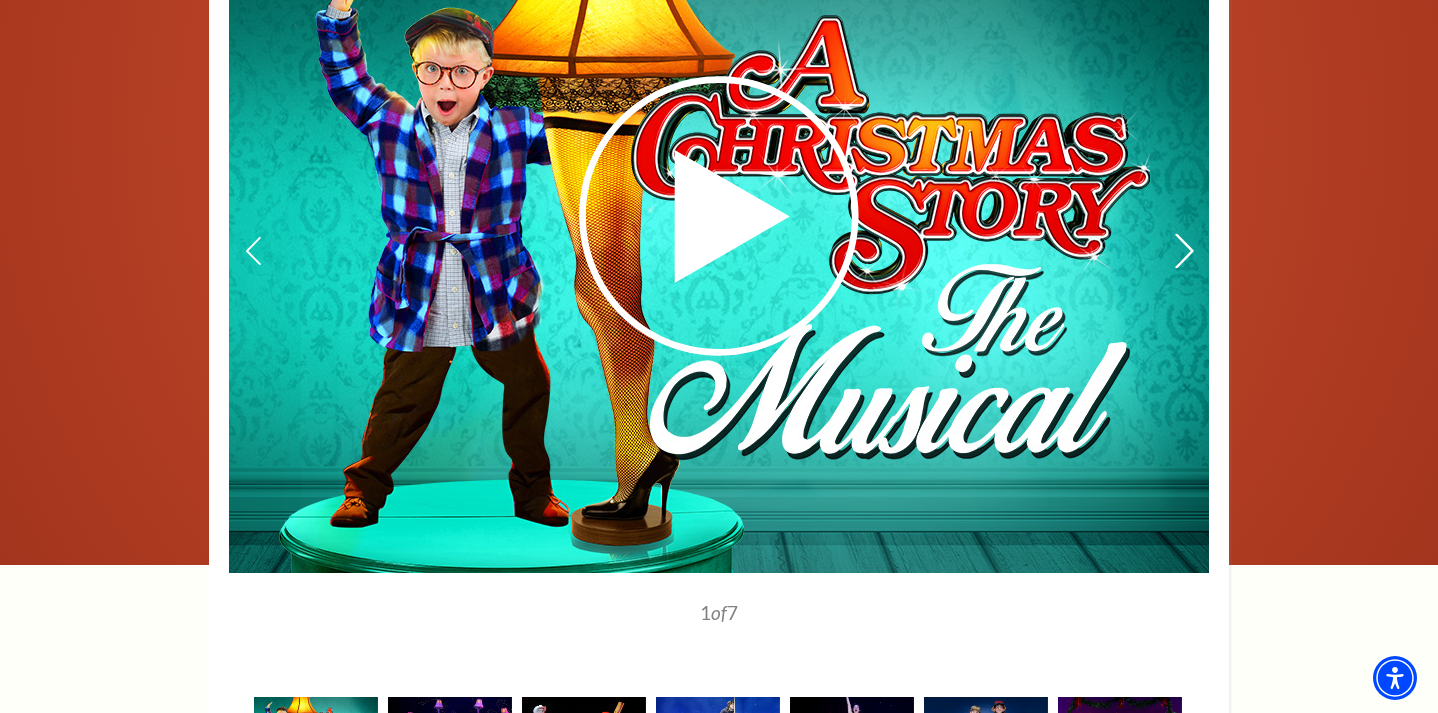 click 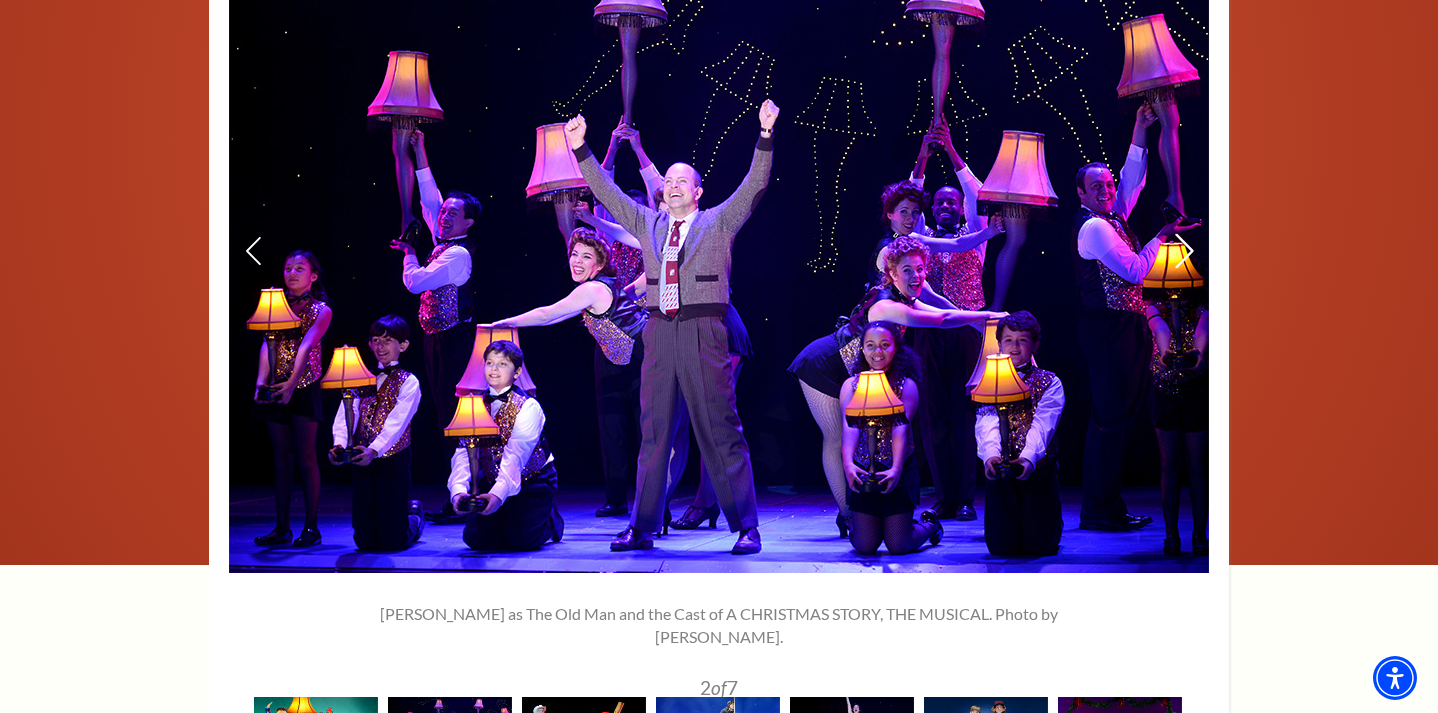 click 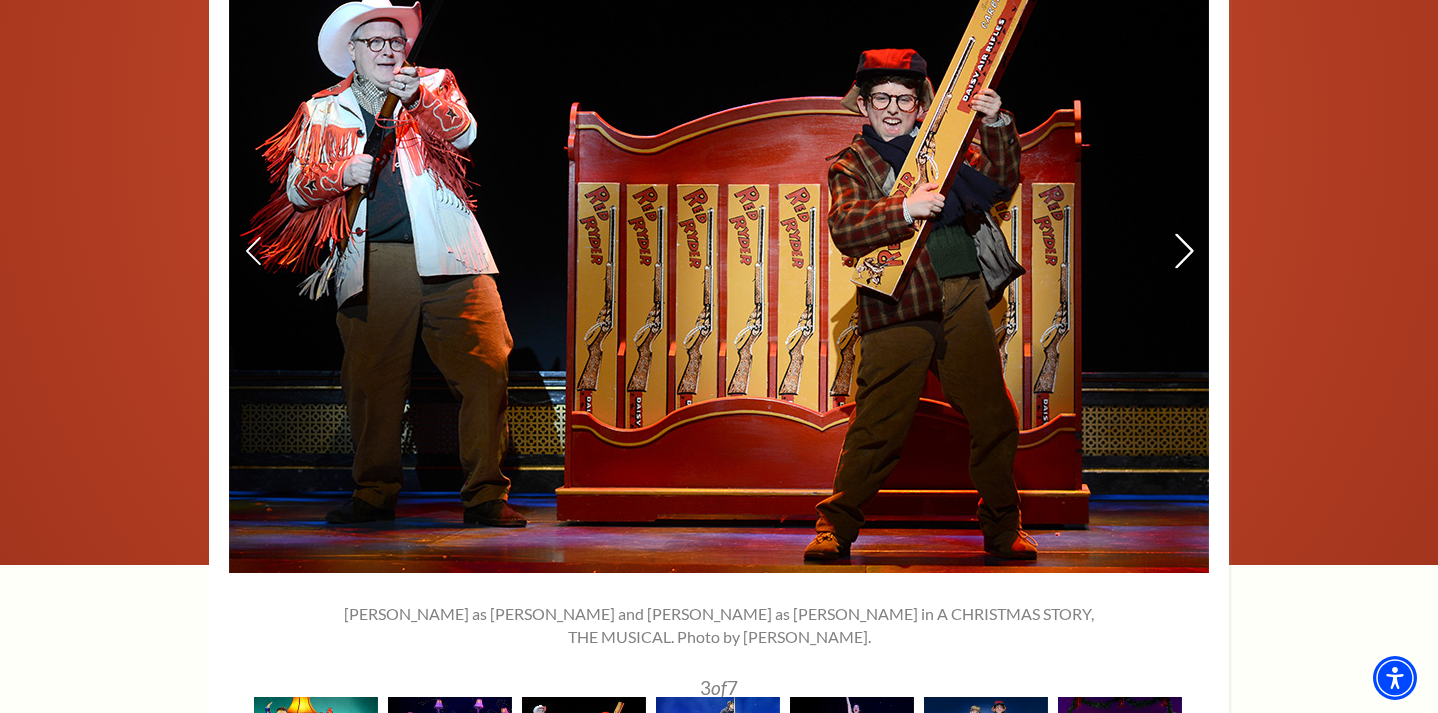 click 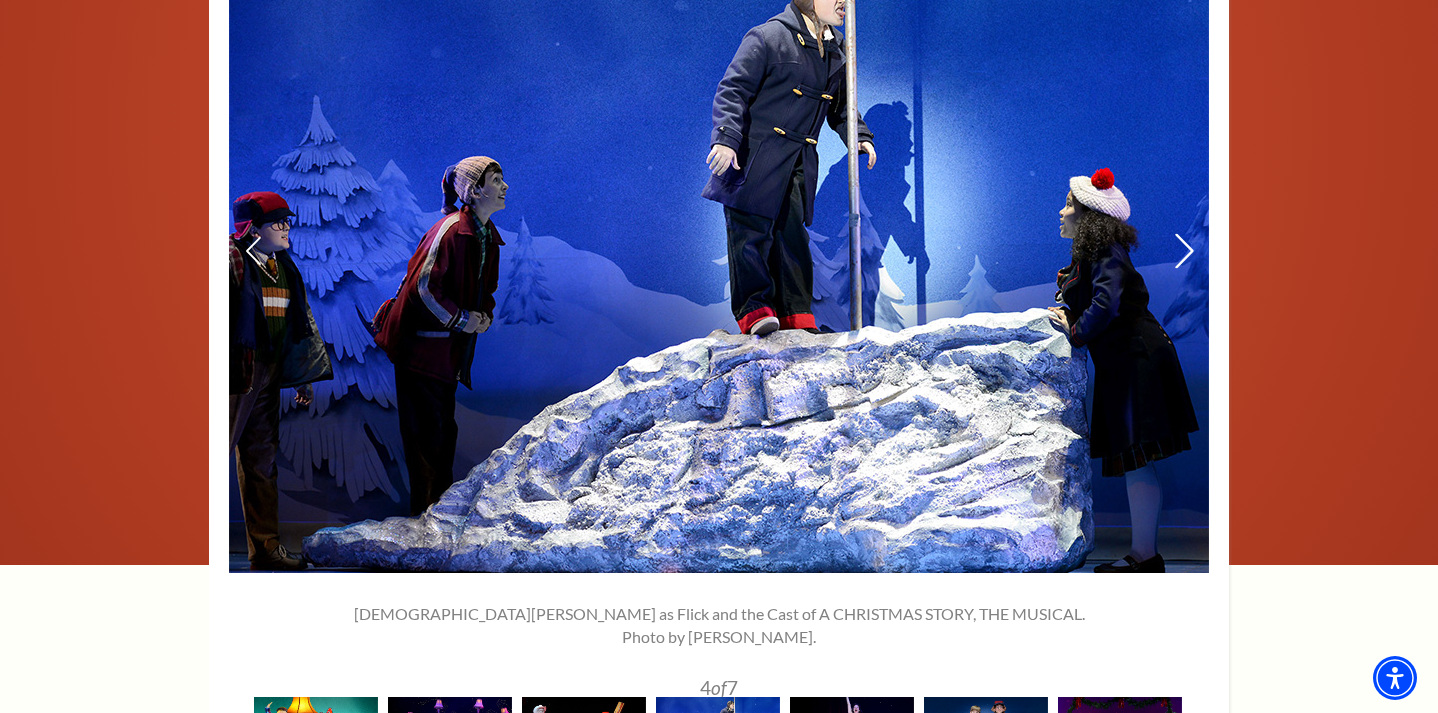 click 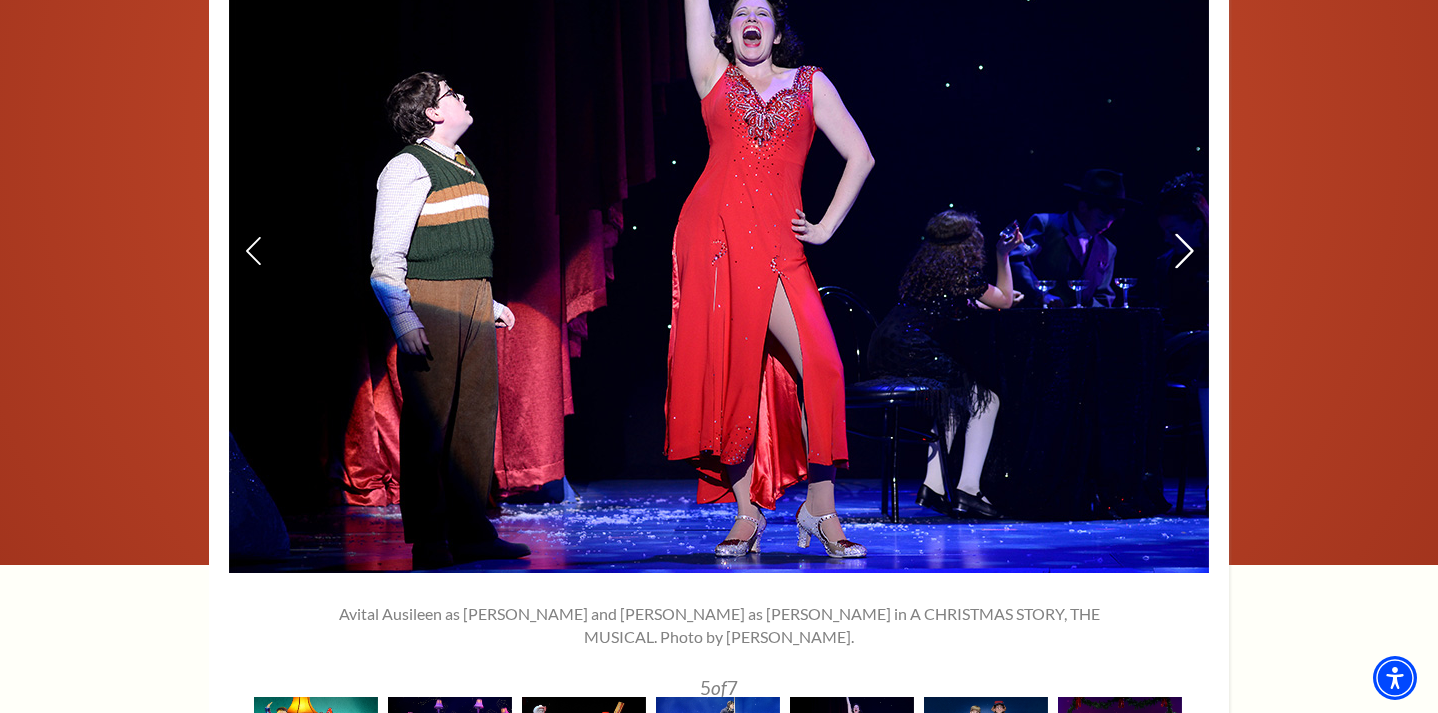 scroll, scrollTop: 2300, scrollLeft: 0, axis: vertical 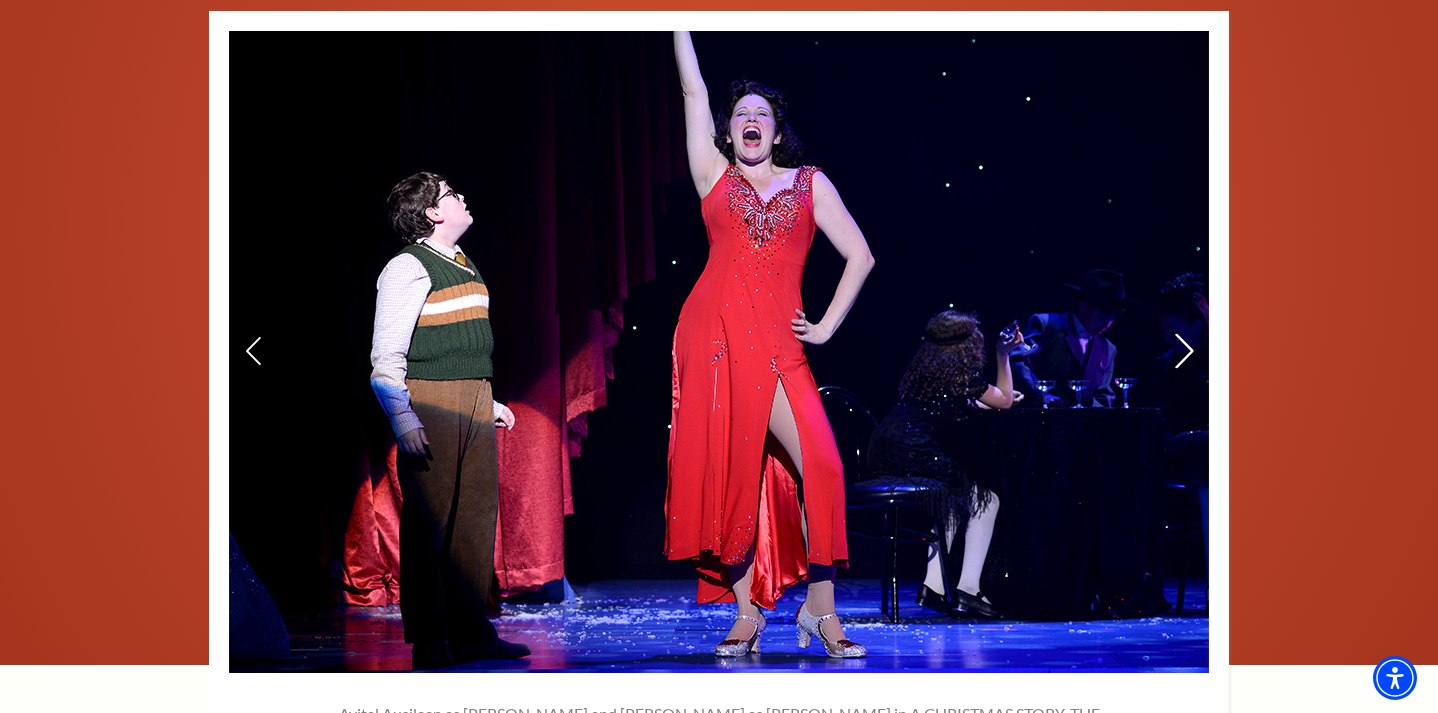click 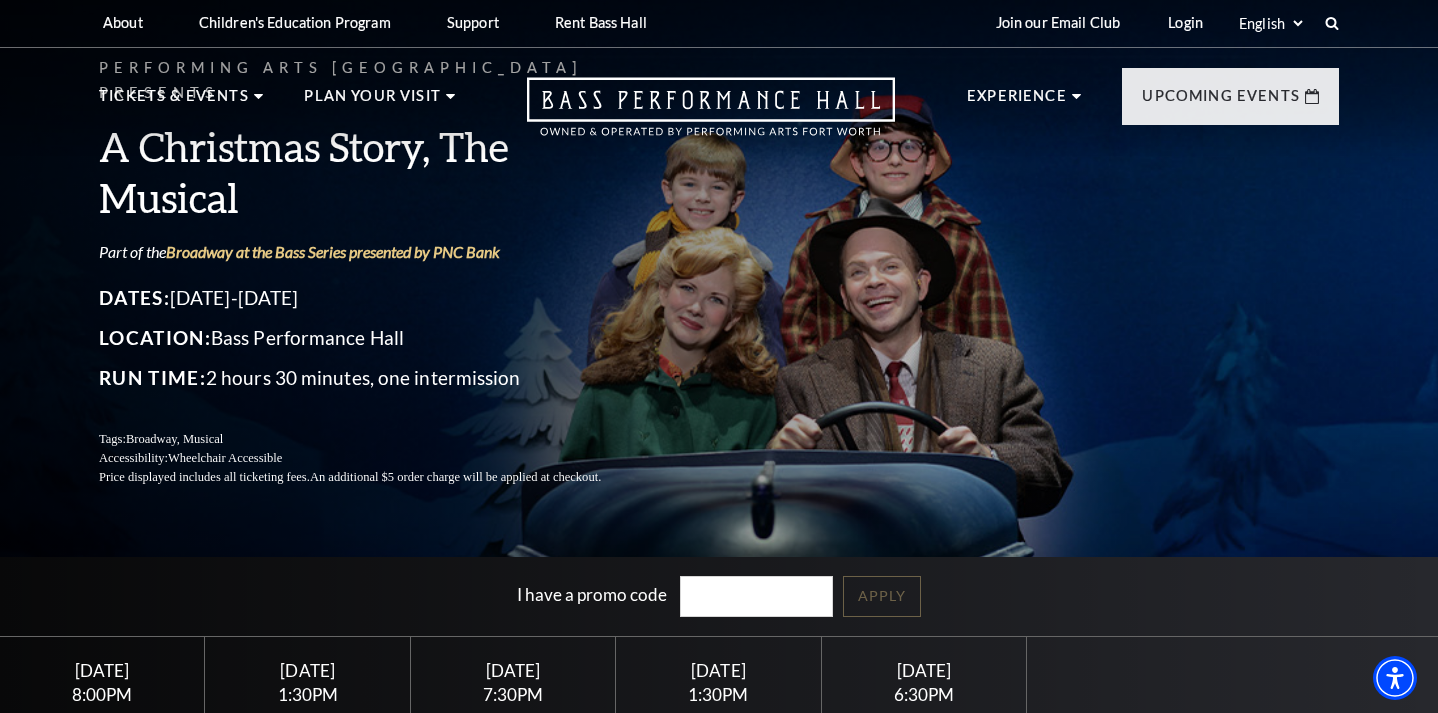 scroll, scrollTop: 0, scrollLeft: 0, axis: both 